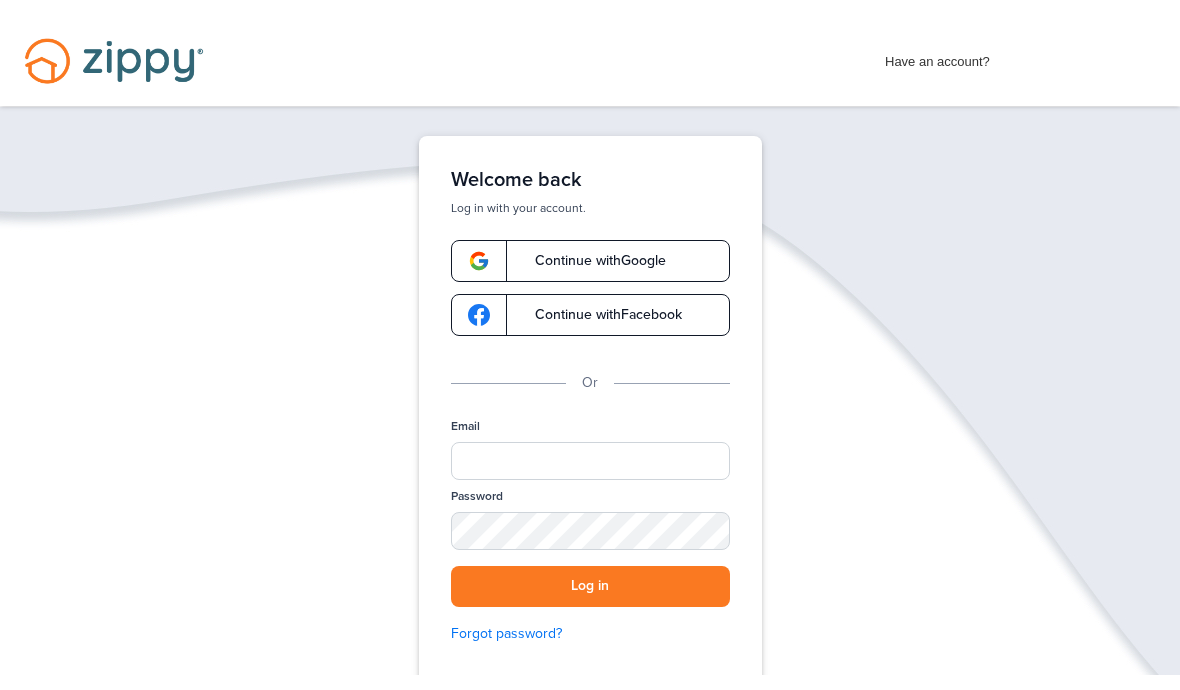scroll, scrollTop: 0, scrollLeft: 0, axis: both 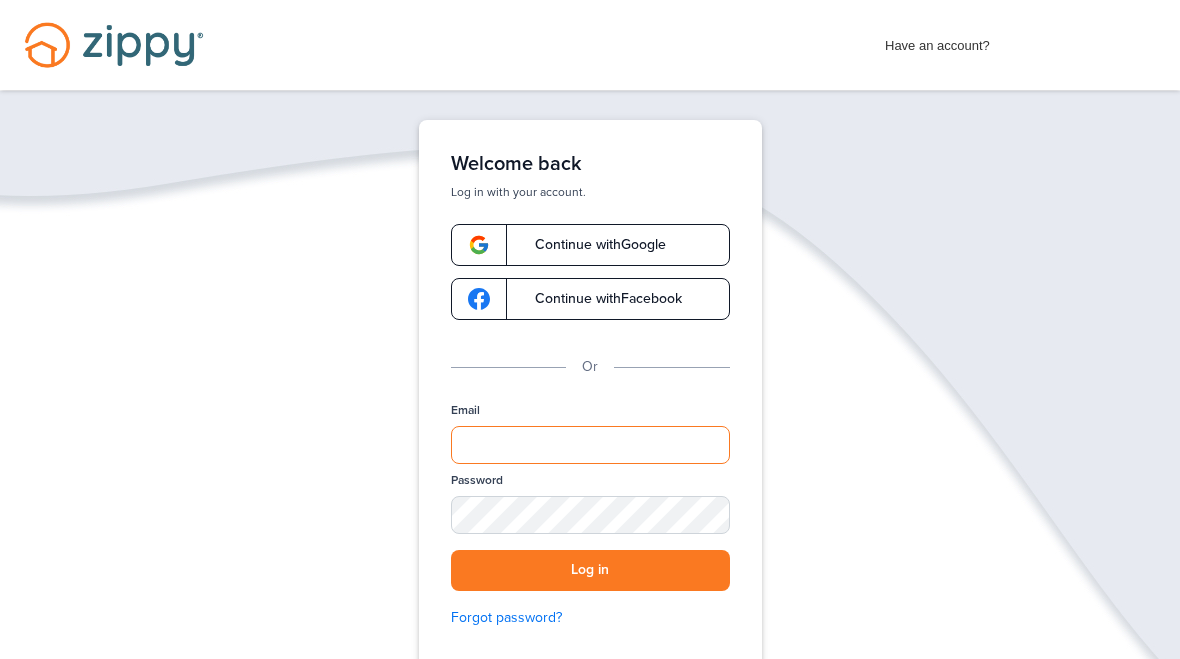 click on "Email" at bounding box center (590, 445) 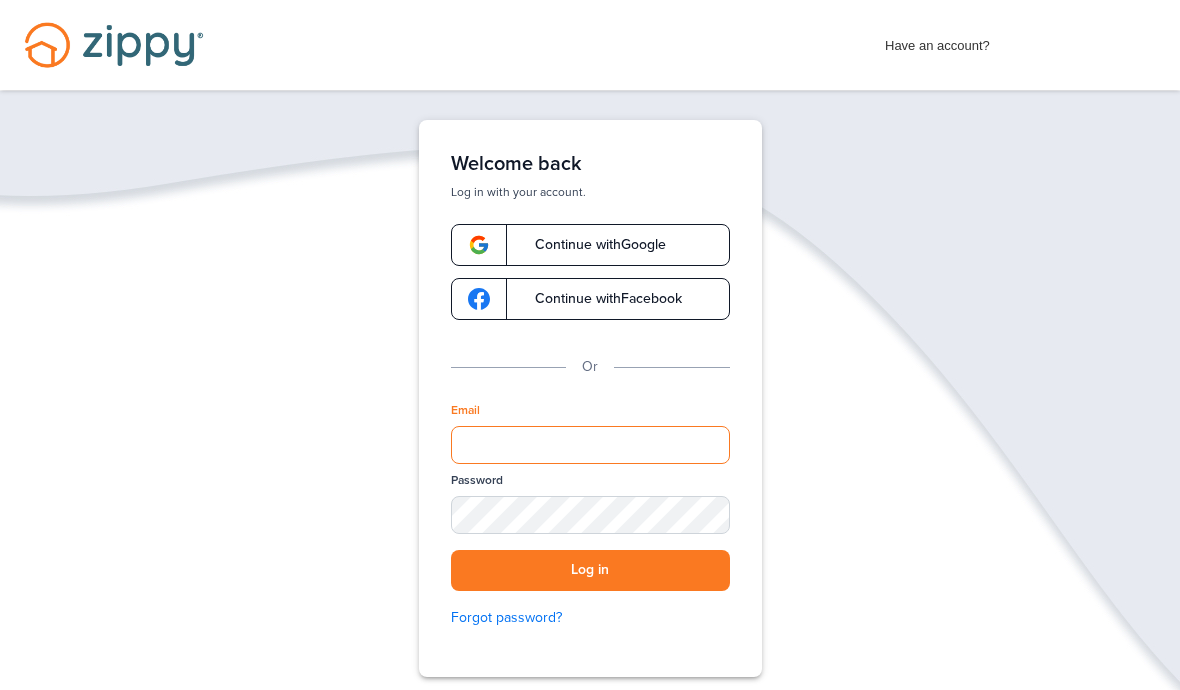 type on "**********" 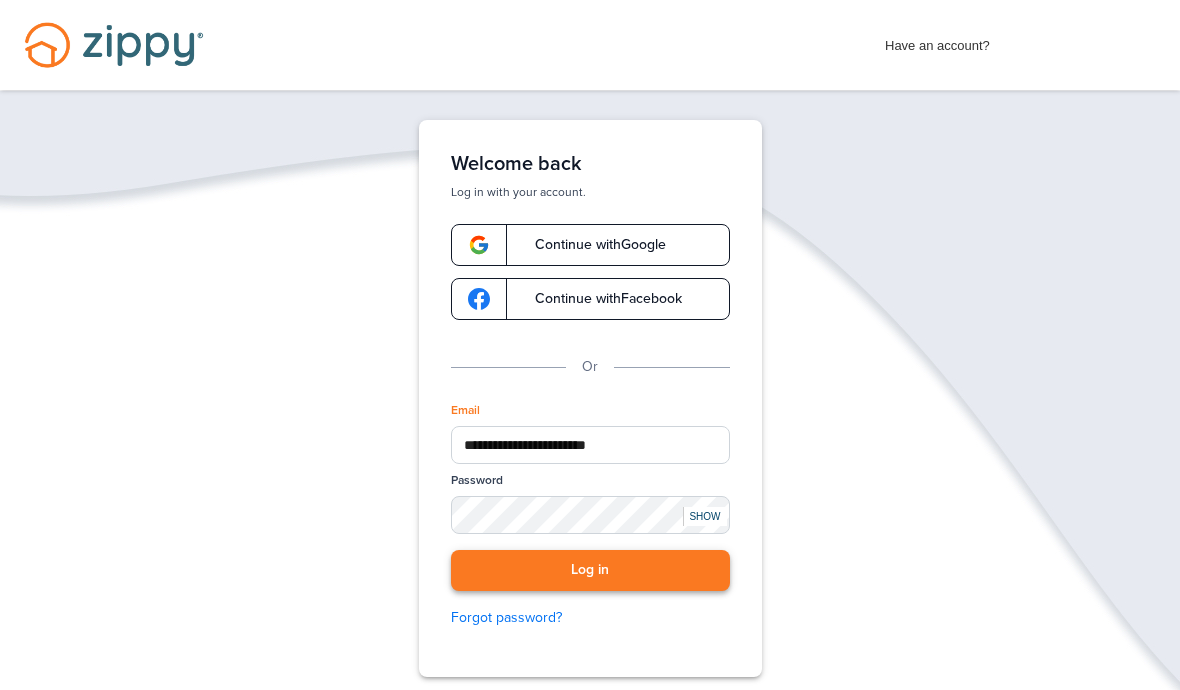 click on "Log in" at bounding box center [590, 570] 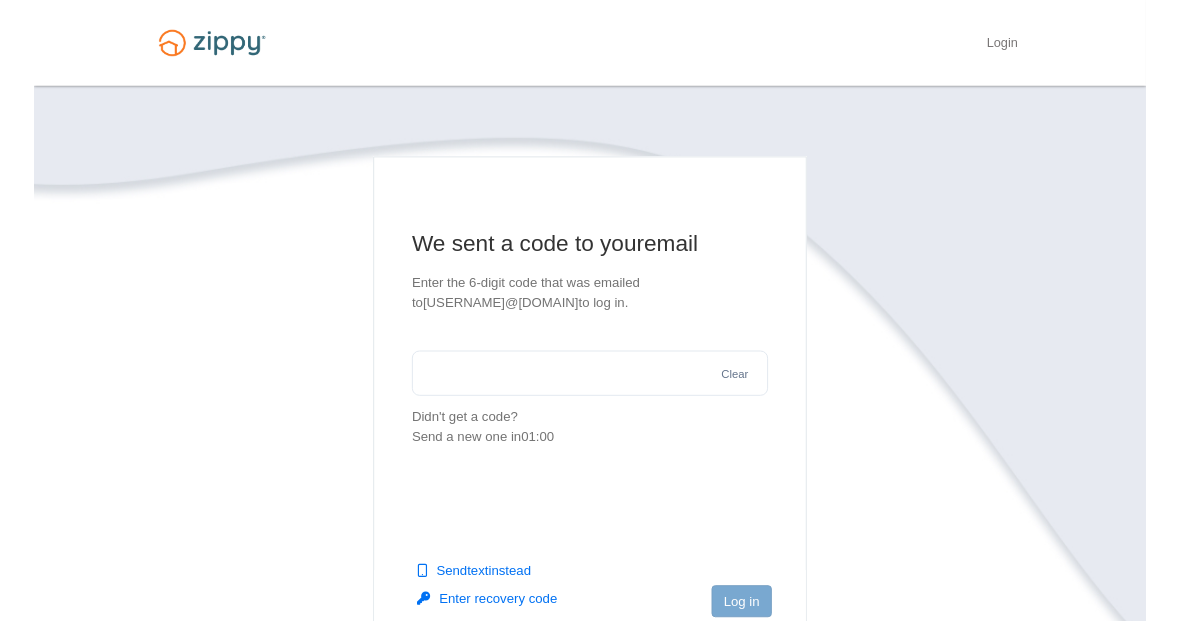 scroll, scrollTop: 0, scrollLeft: 0, axis: both 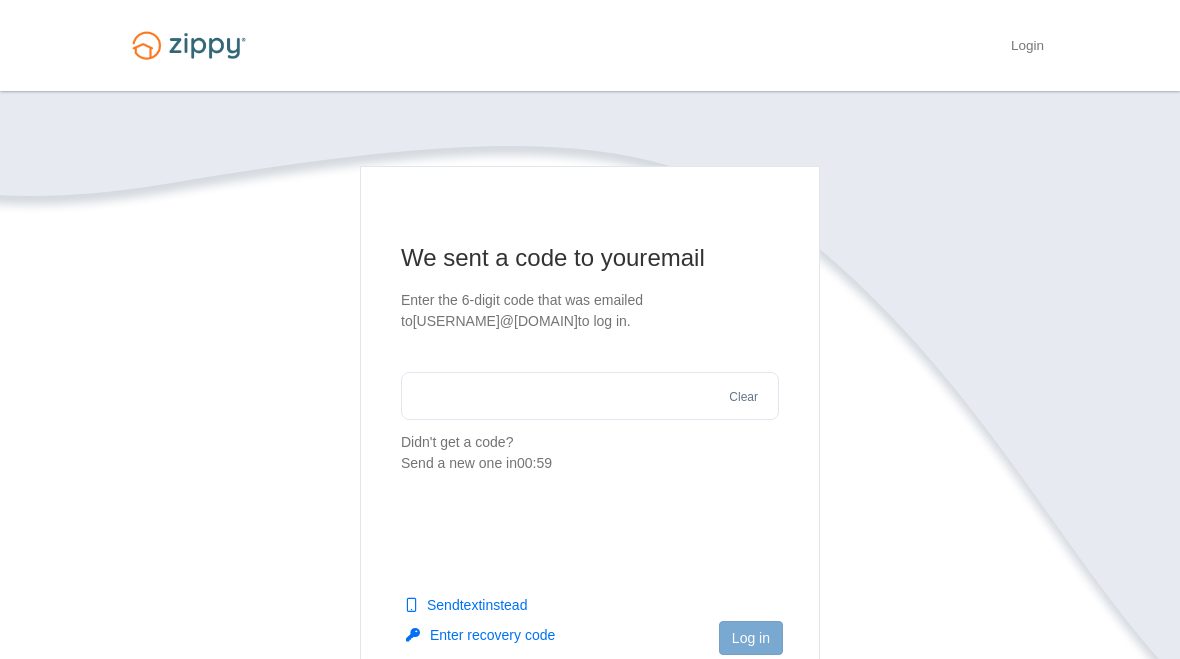 click at bounding box center (590, 396) 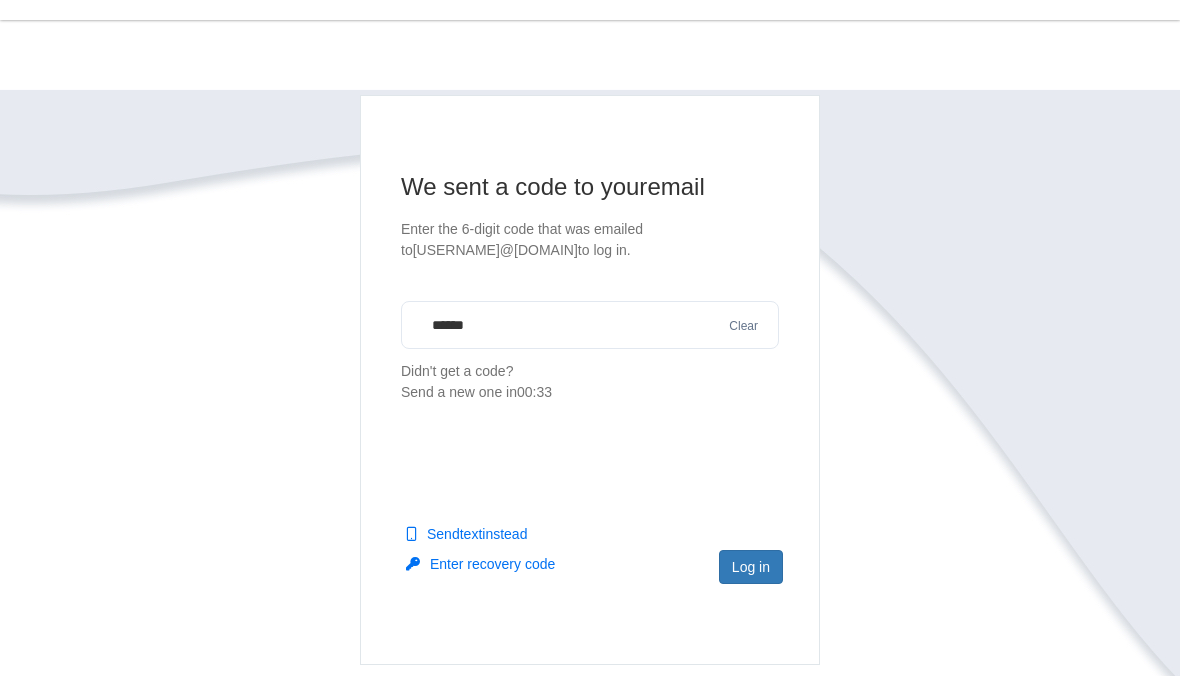 scroll, scrollTop: 71, scrollLeft: 0, axis: vertical 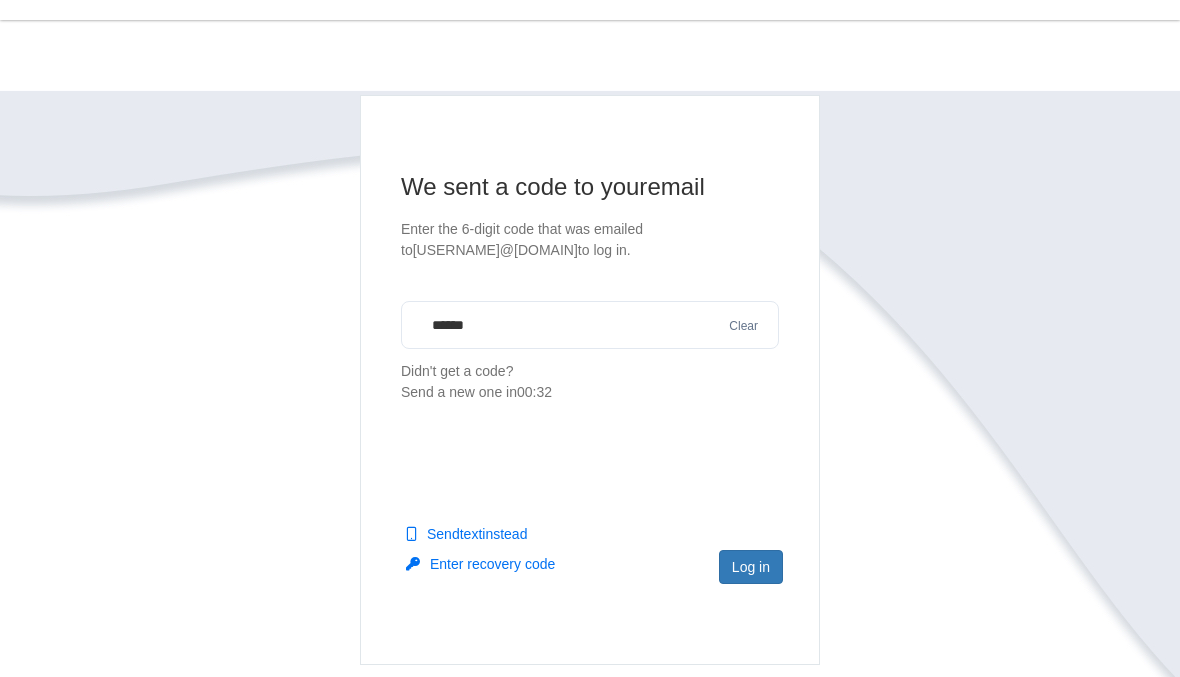 type on "******" 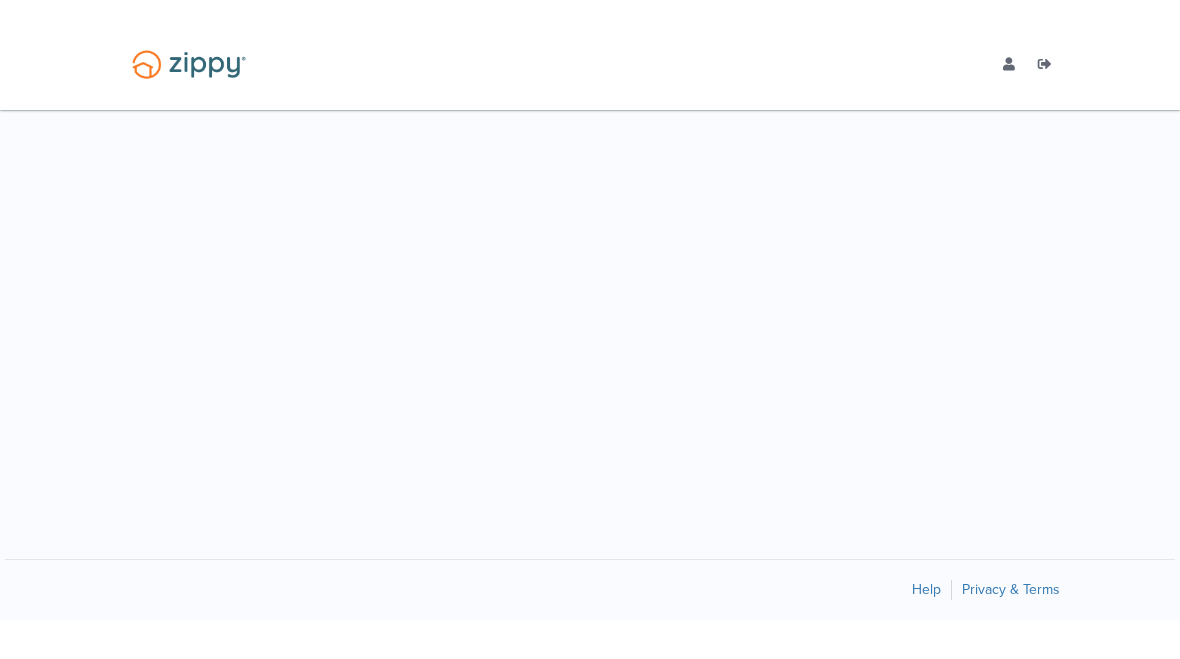 scroll, scrollTop: 0, scrollLeft: 0, axis: both 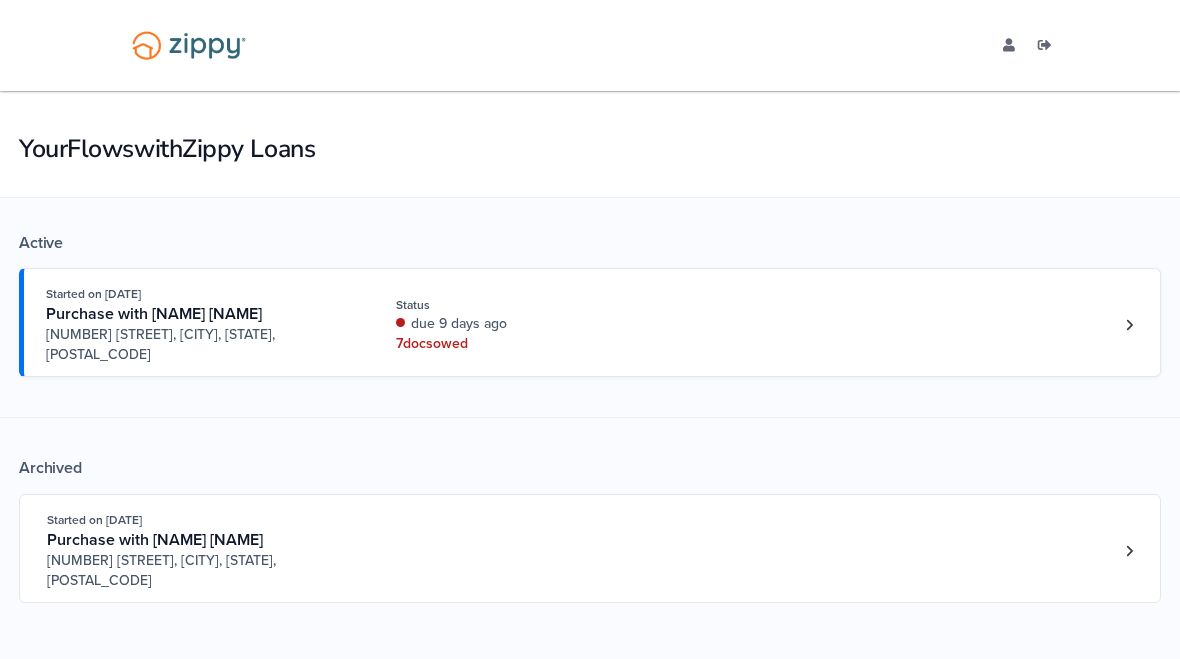 click on "Started on Jul. 25th, 2025 Purchase with Roy Baker 3409 Cypress , Jackson, MI, 49201 Status due 9 days ago 7  doc s  owed" at bounding box center (580, 324) 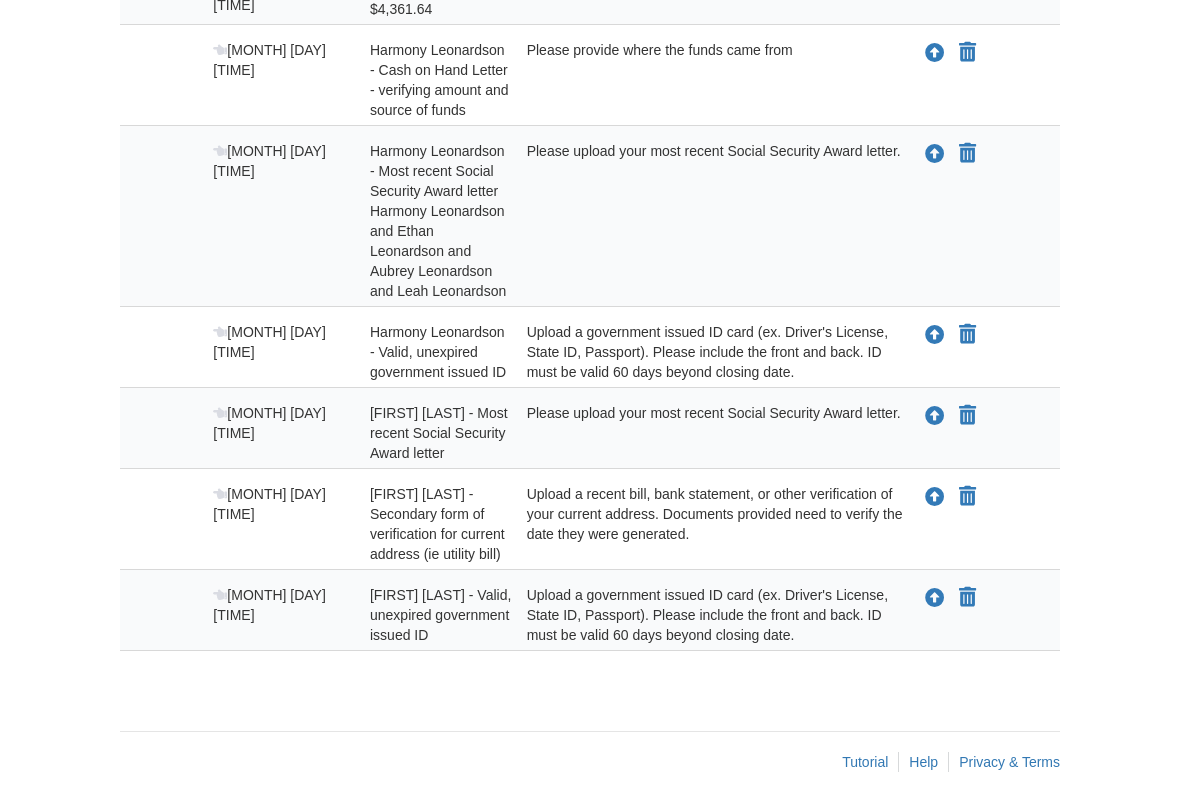scroll, scrollTop: 582, scrollLeft: 0, axis: vertical 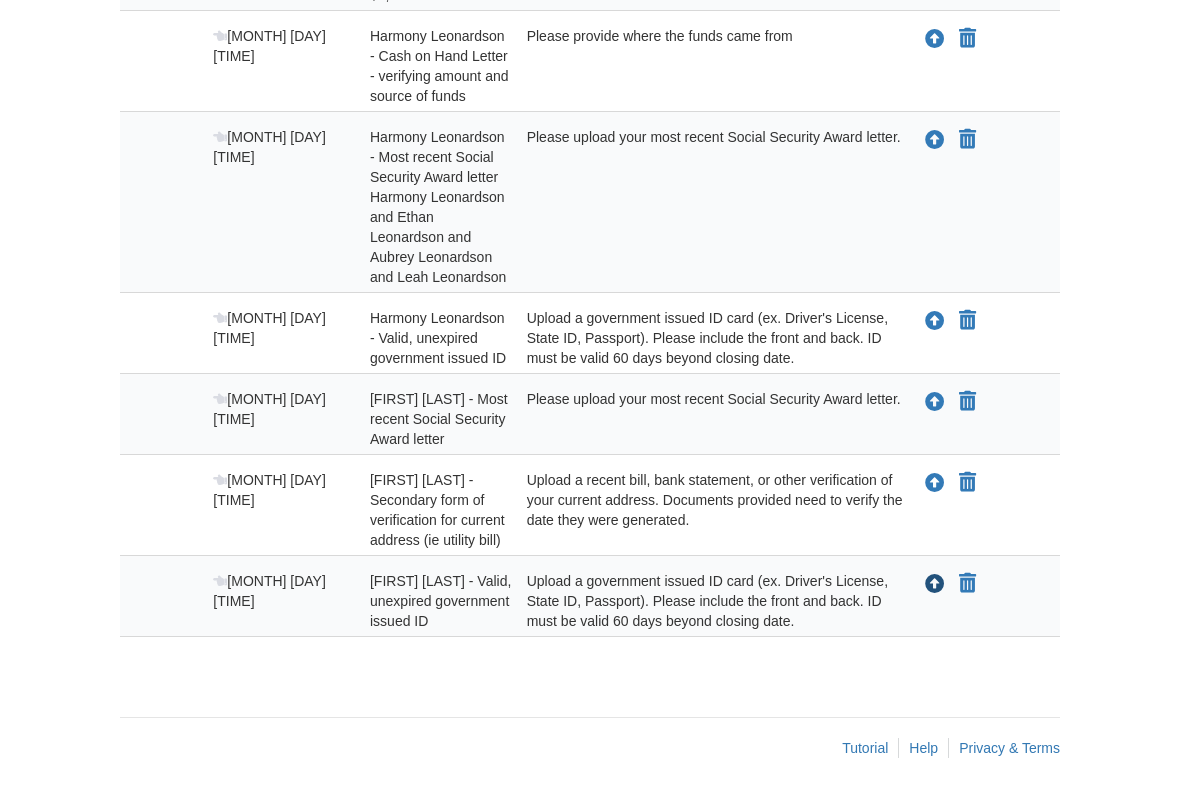 click at bounding box center [935, 585] 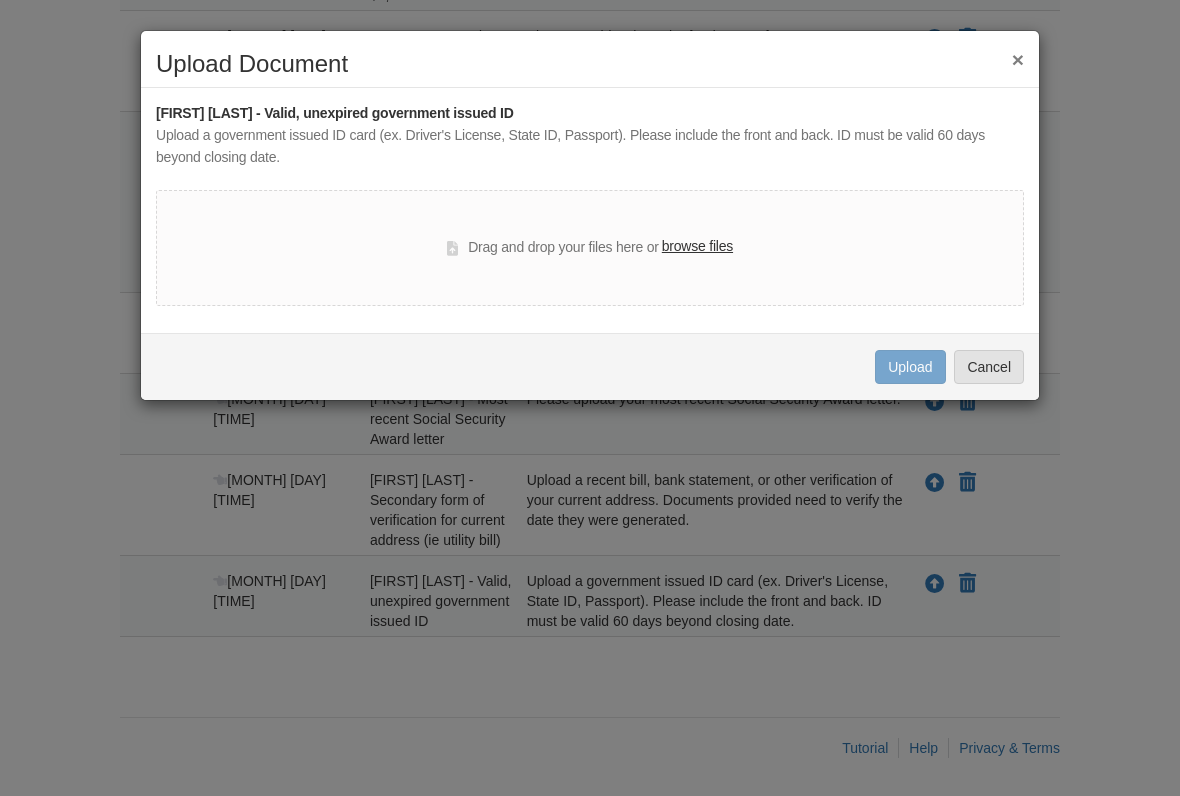 click on "browse files" at bounding box center [697, 247] 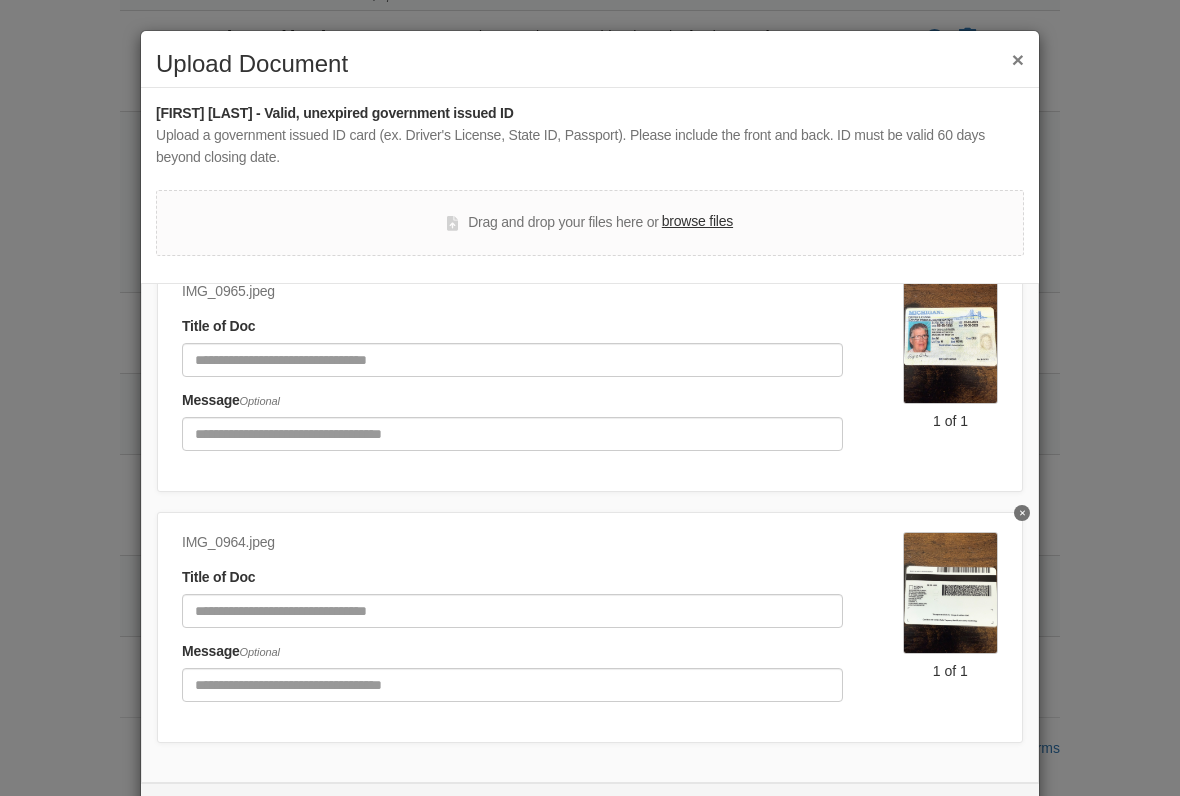 scroll, scrollTop: 89, scrollLeft: 0, axis: vertical 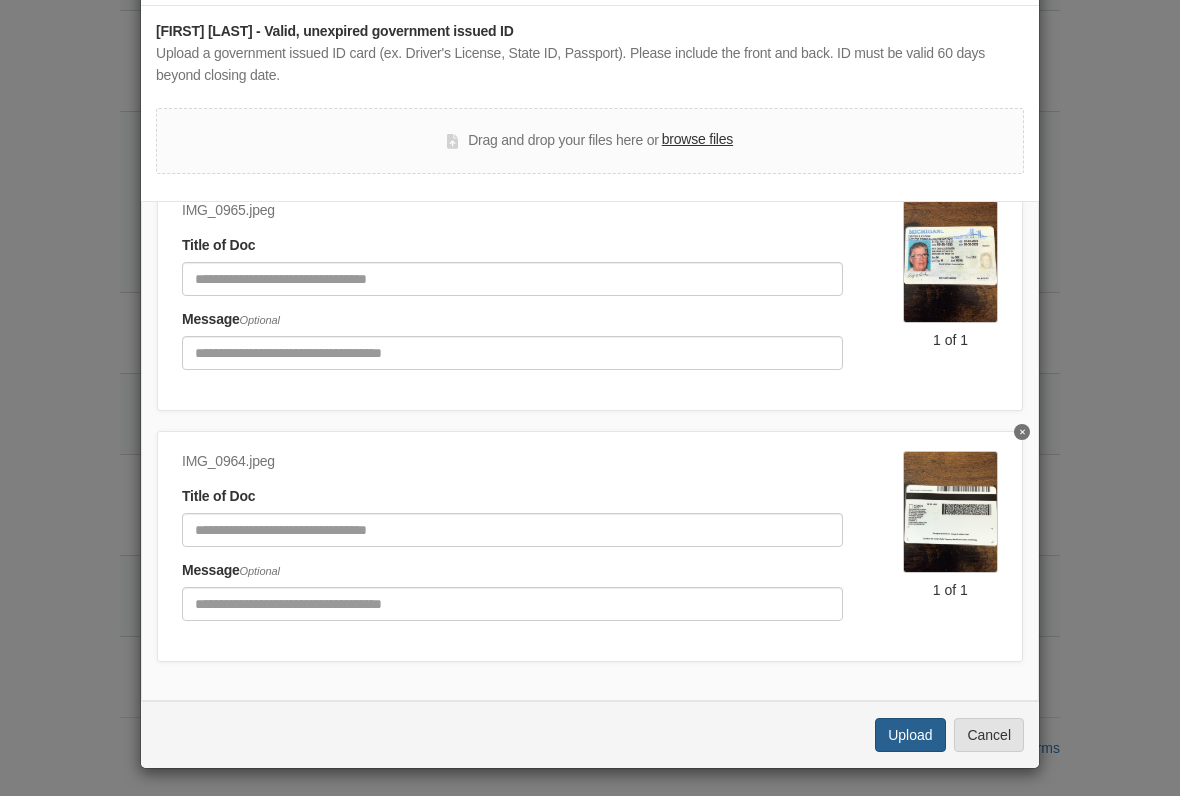 click on "Upload" at bounding box center (910, 735) 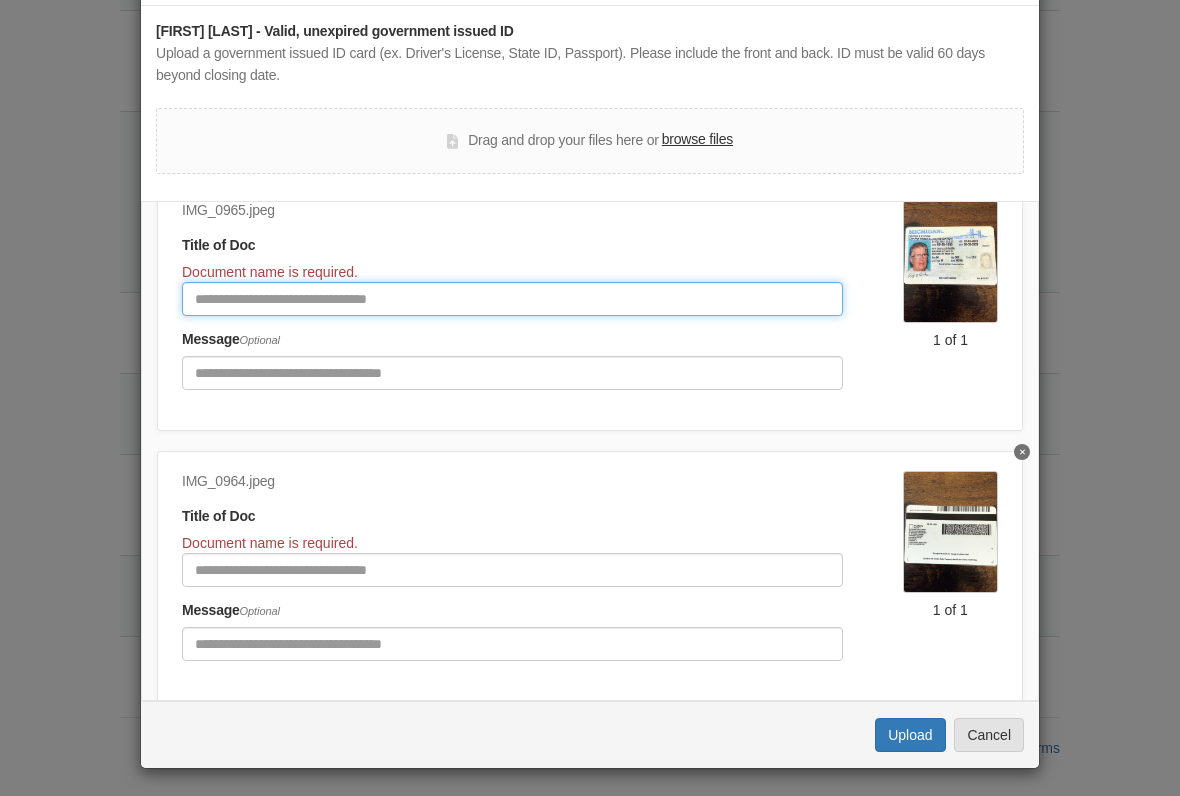 click at bounding box center [512, 299] 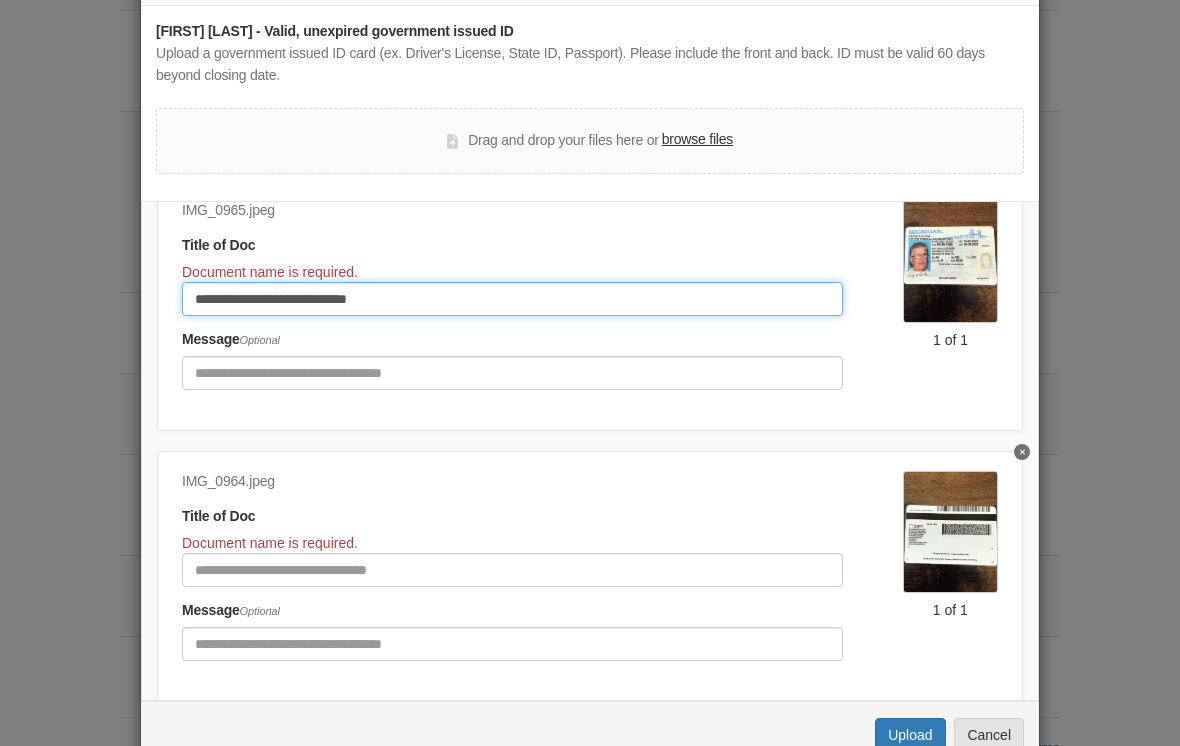 type on "**********" 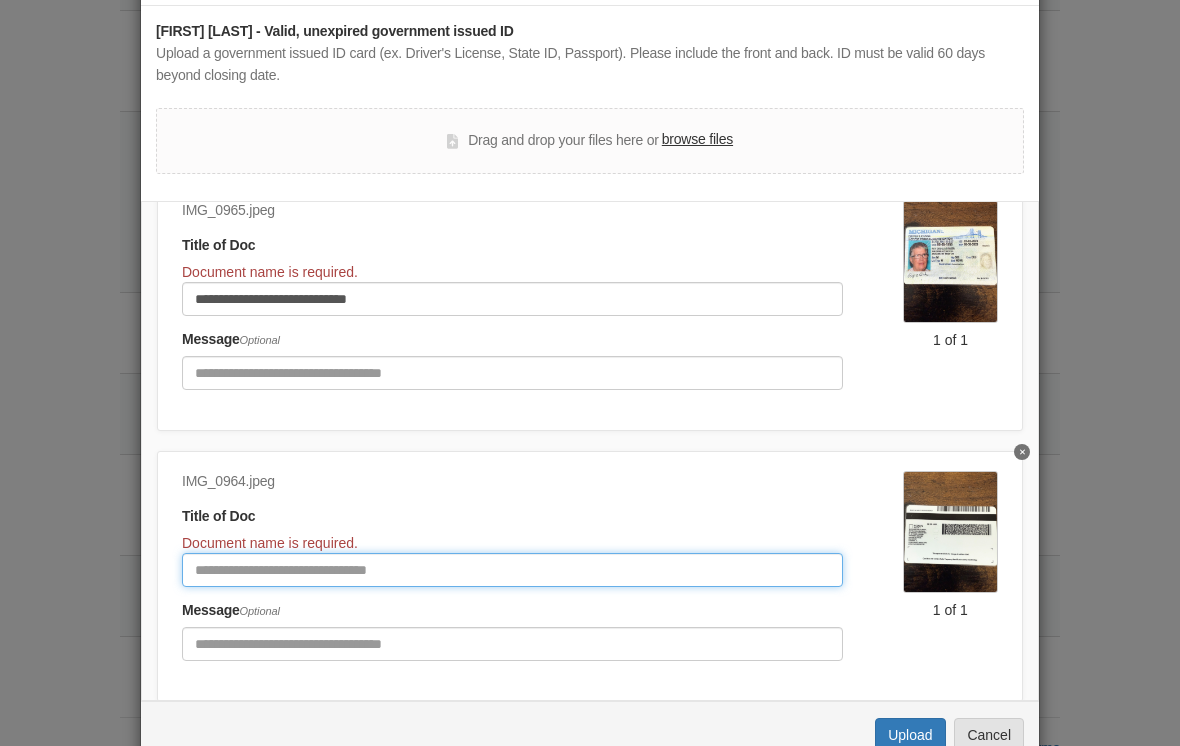 click at bounding box center (512, 570) 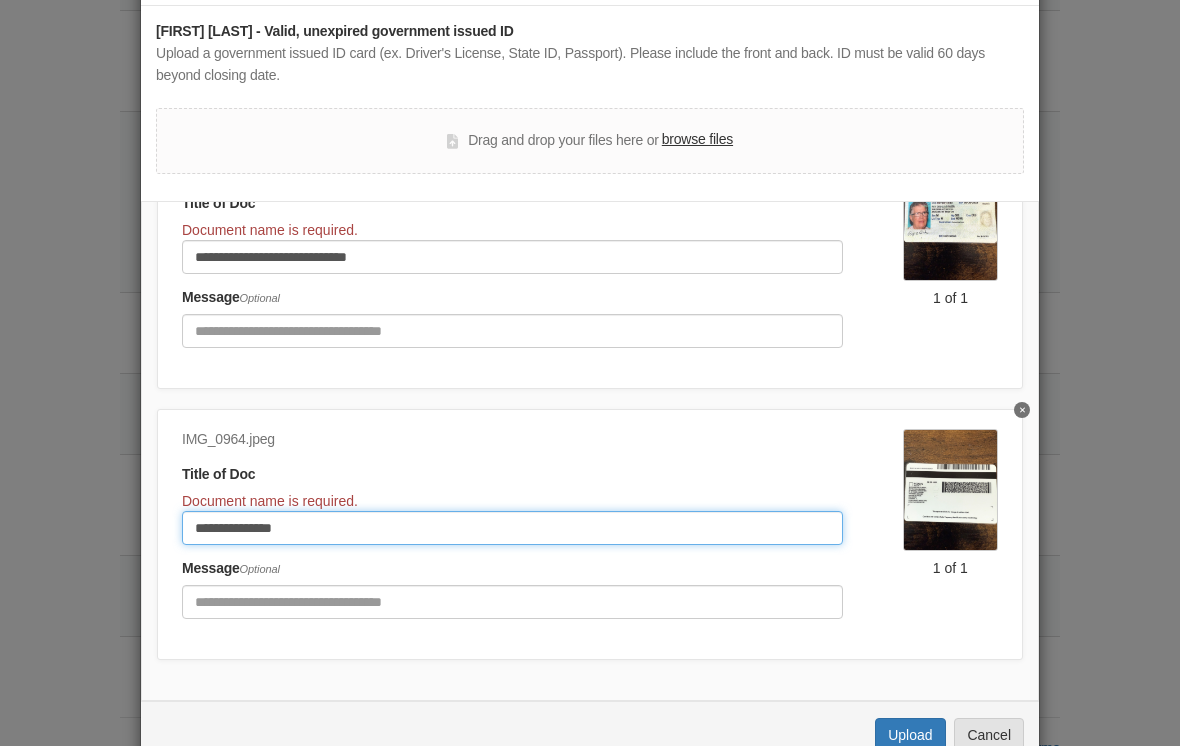 scroll, scrollTop: 129, scrollLeft: 0, axis: vertical 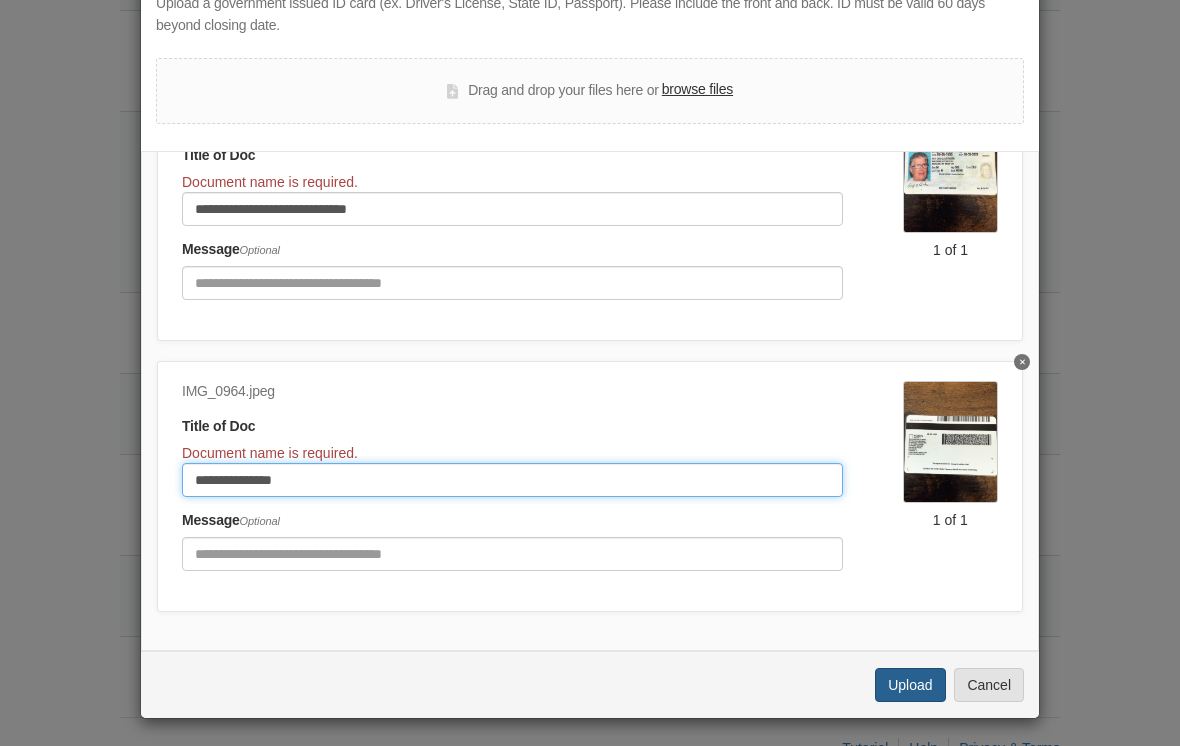 type on "**********" 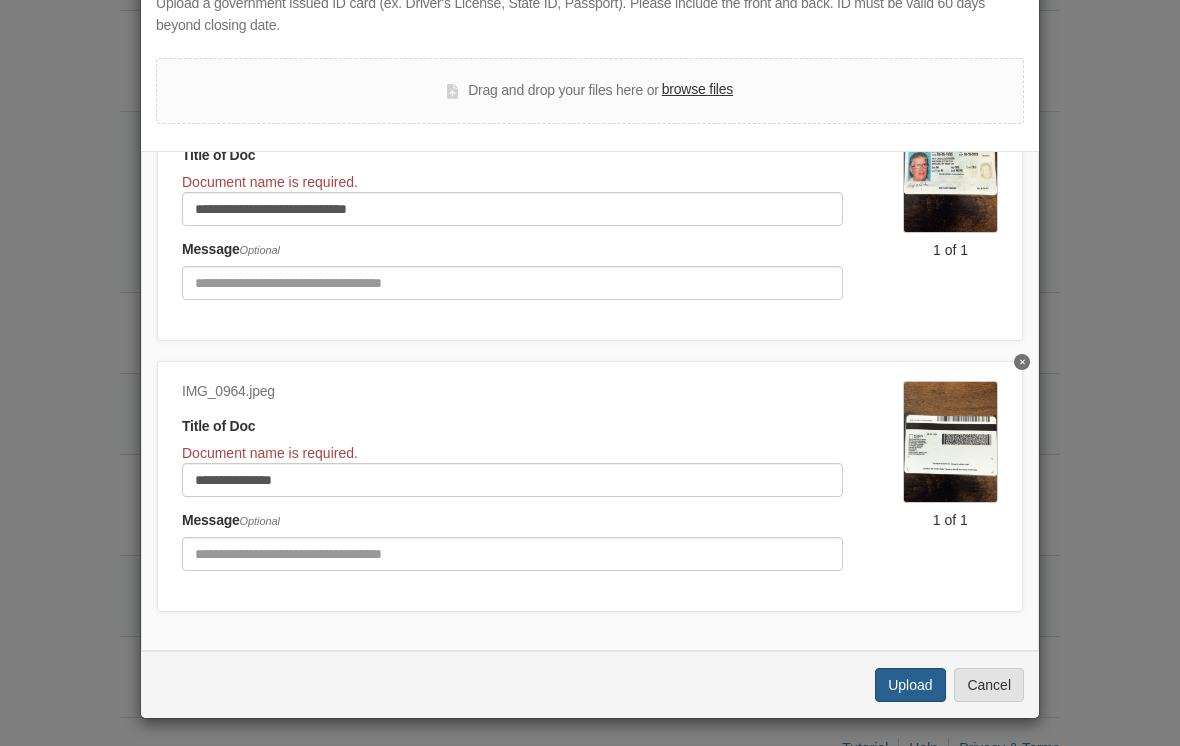 click on "Upload" at bounding box center [910, 685] 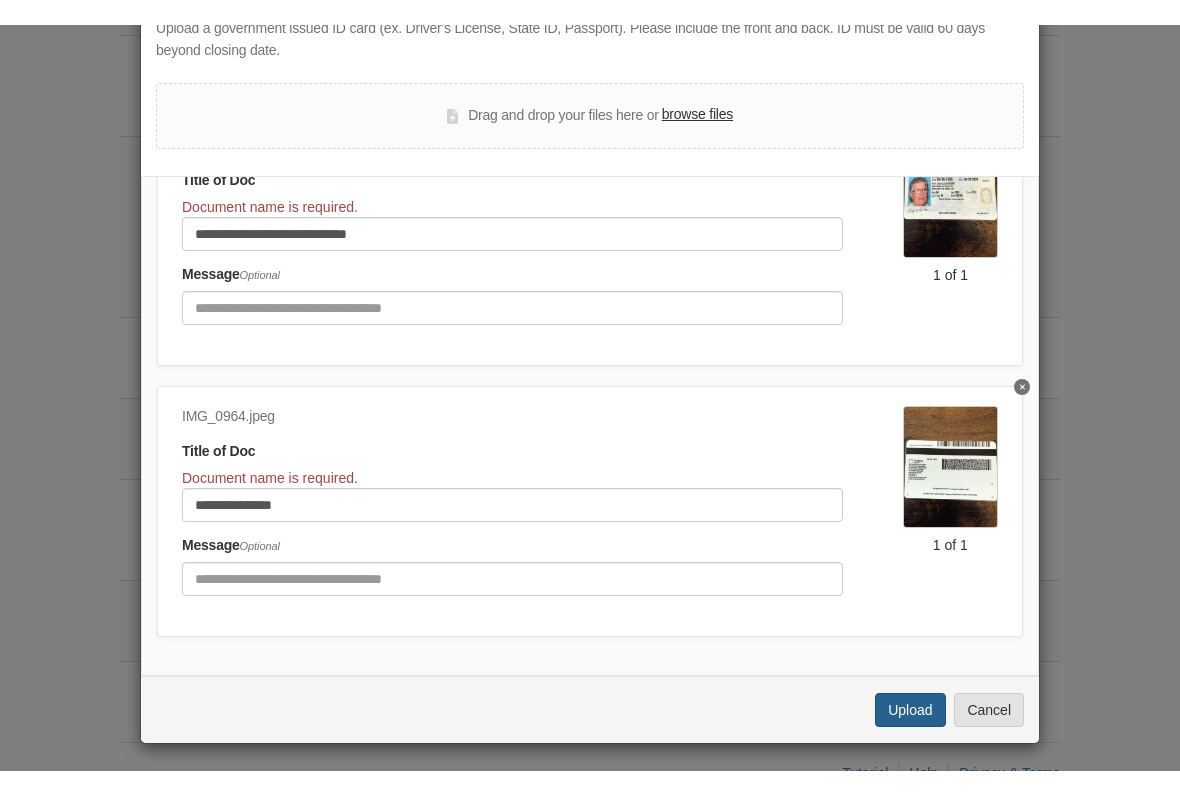 scroll, scrollTop: 89, scrollLeft: 0, axis: vertical 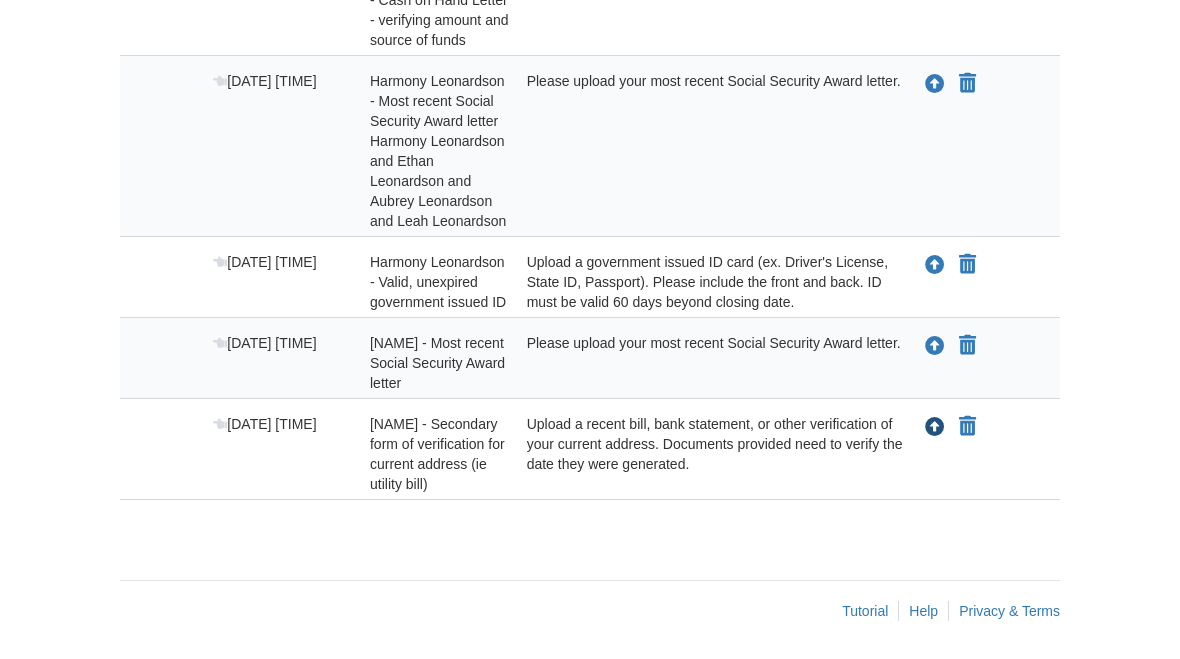click at bounding box center (935, 428) 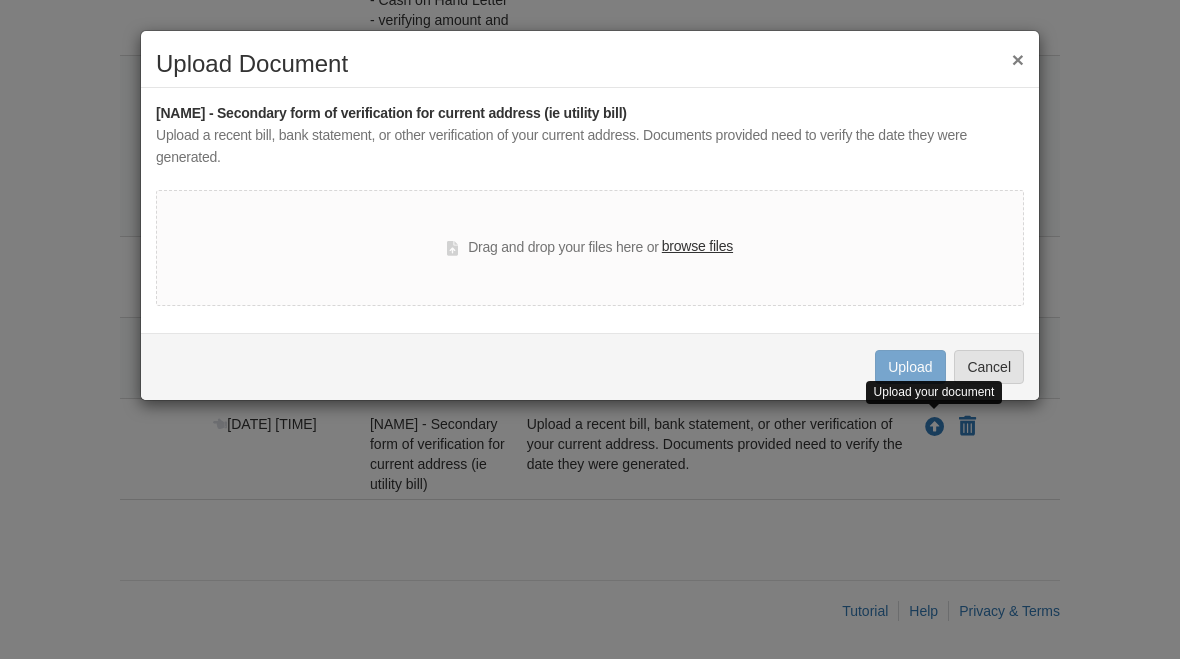 click on "browse files" at bounding box center [697, 247] 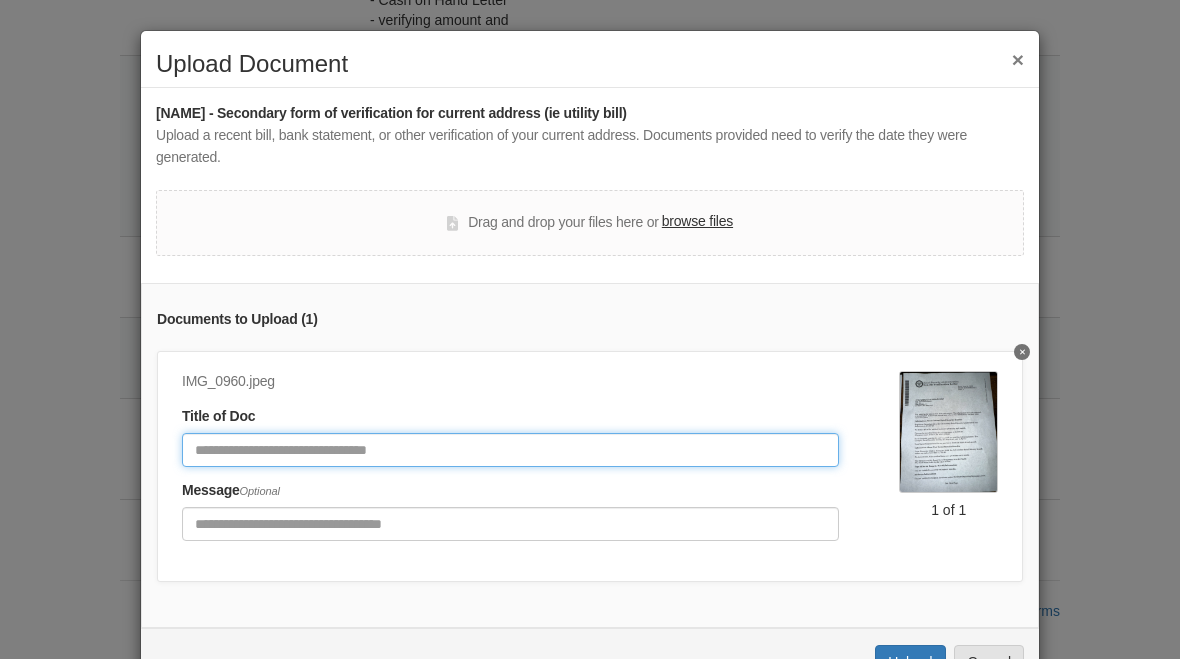 click 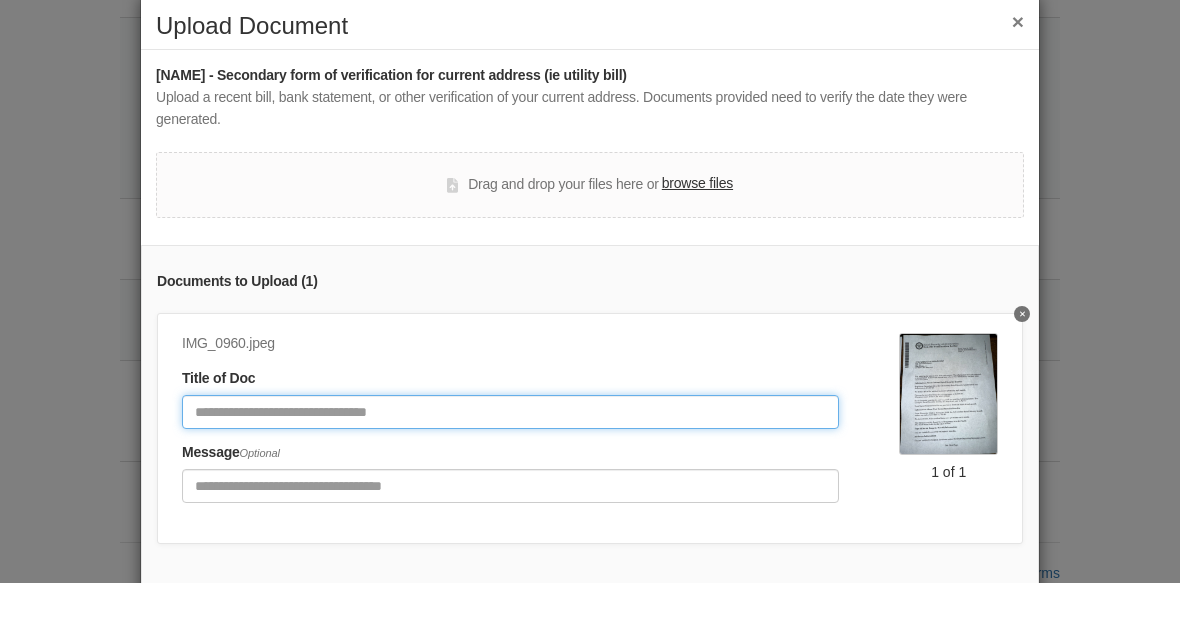 scroll, scrollTop: 676, scrollLeft: 0, axis: vertical 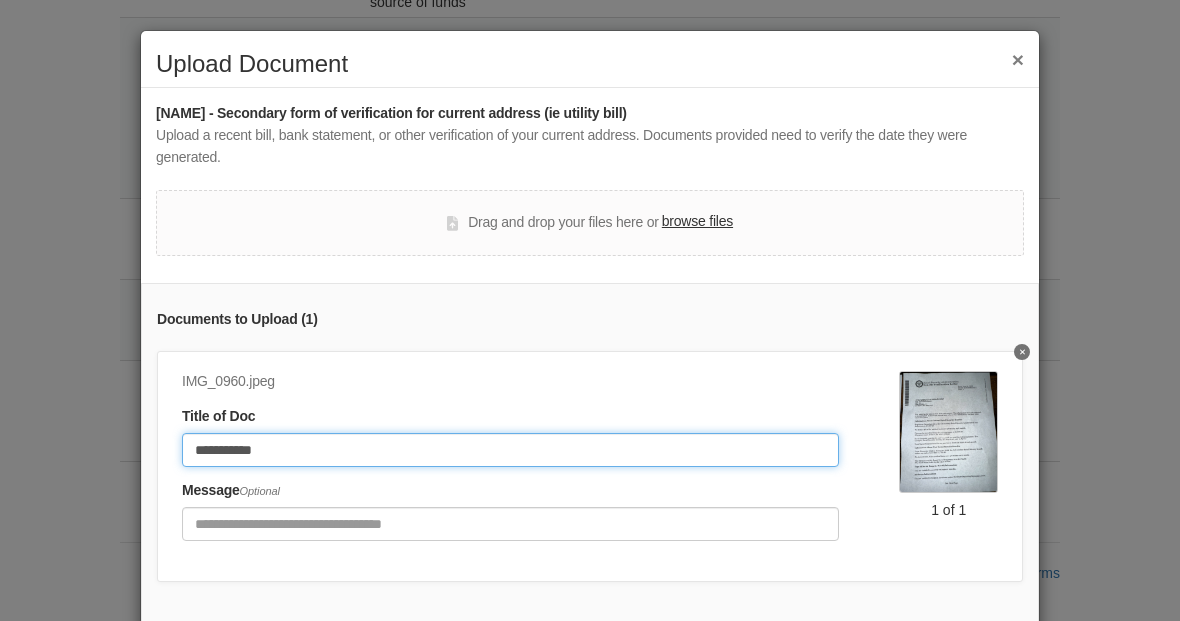 type on "**********" 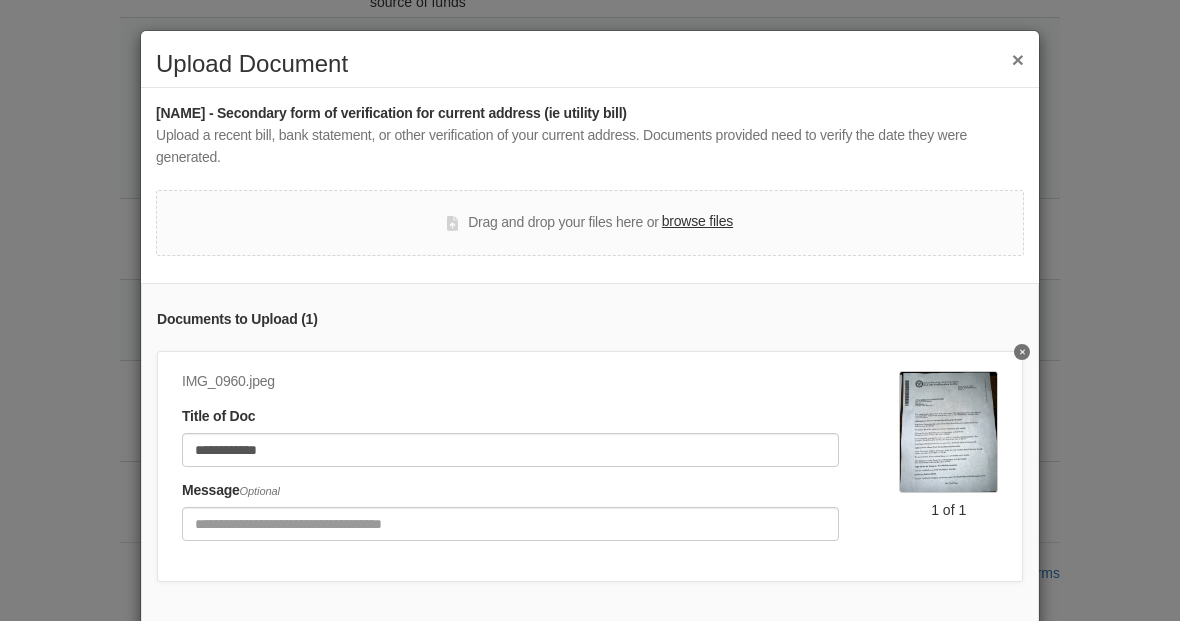click on "**********" at bounding box center (590, 310) 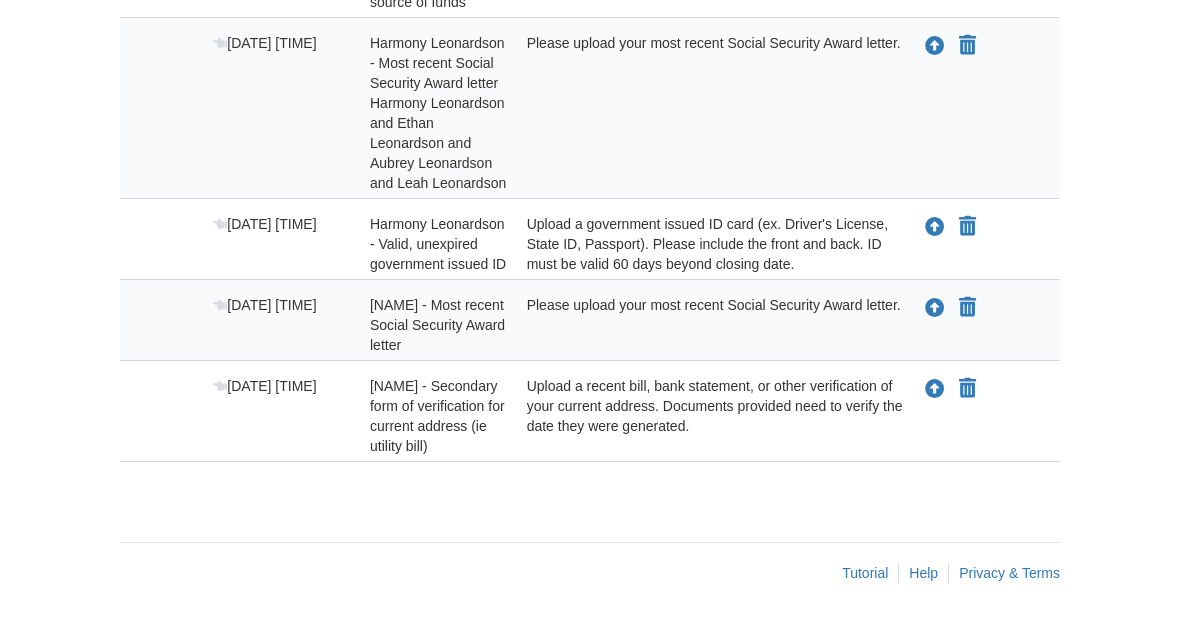 scroll, scrollTop: 638, scrollLeft: 0, axis: vertical 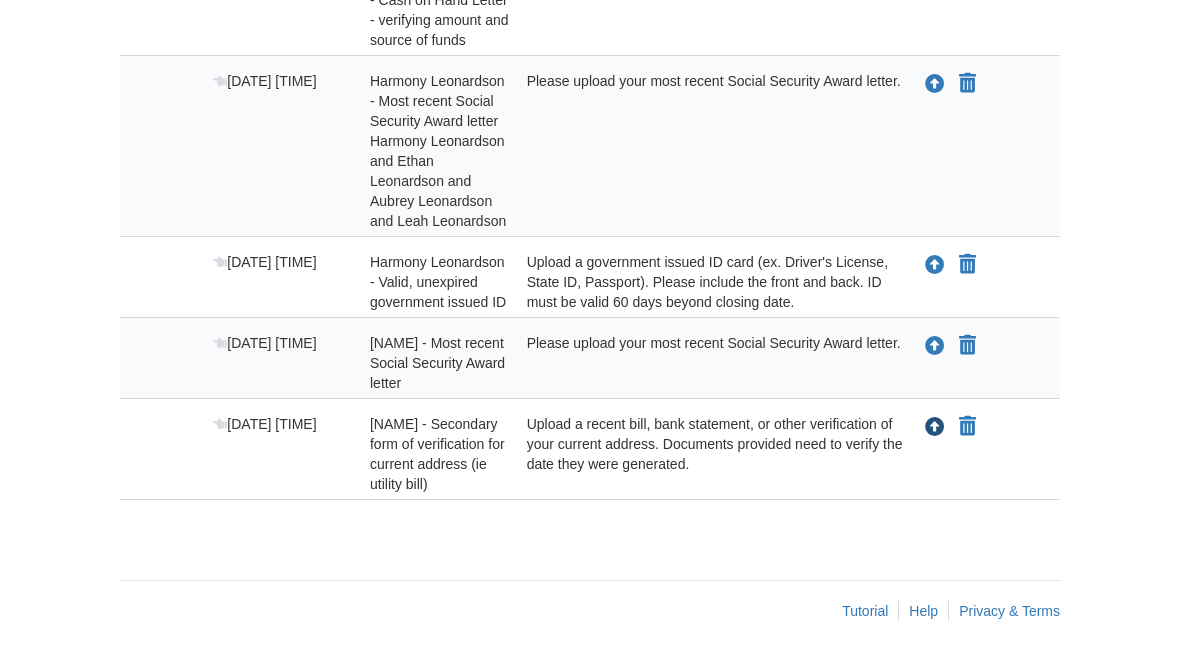 click at bounding box center [935, 428] 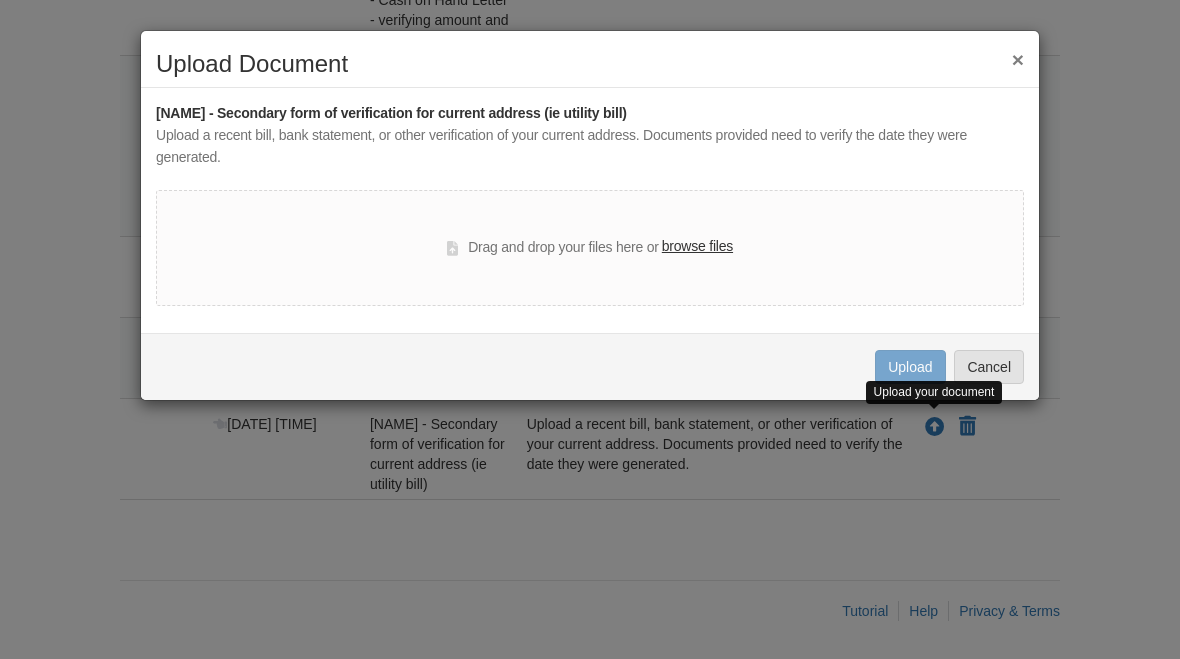 click on "browse files" at bounding box center [697, 247] 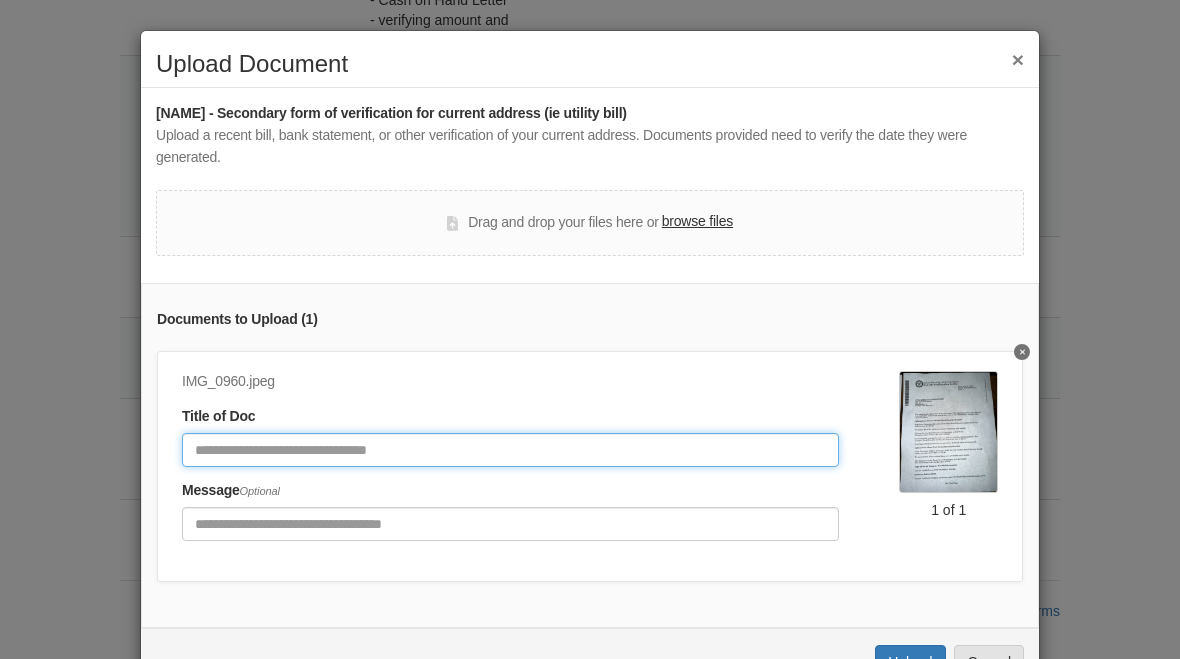 click 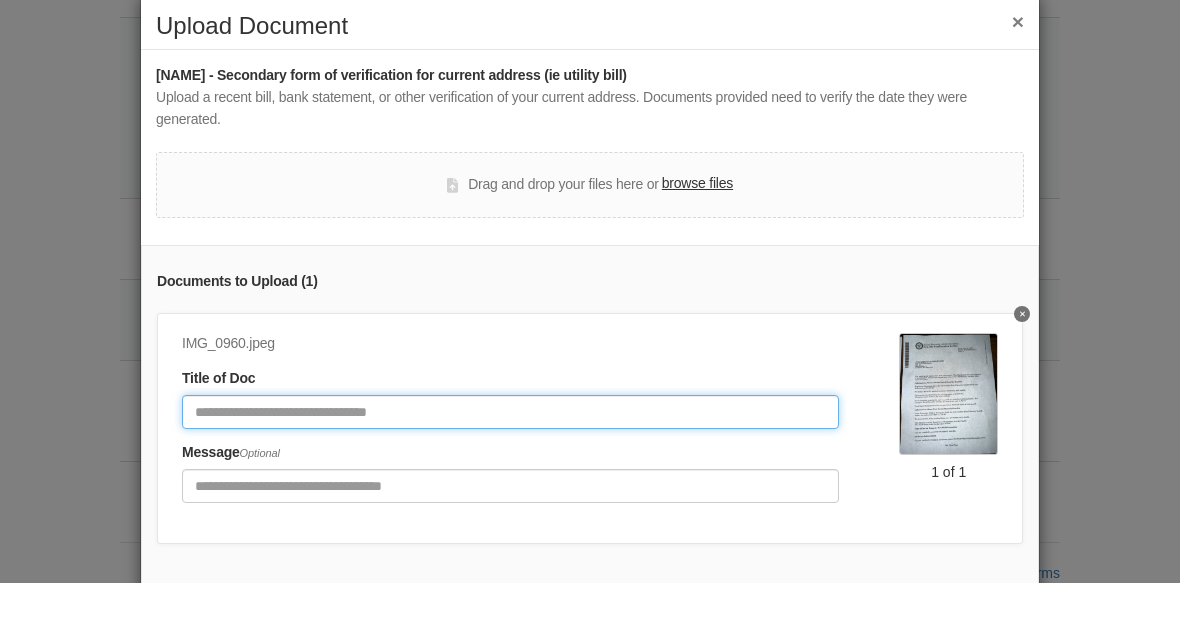 scroll, scrollTop: 676, scrollLeft: 0, axis: vertical 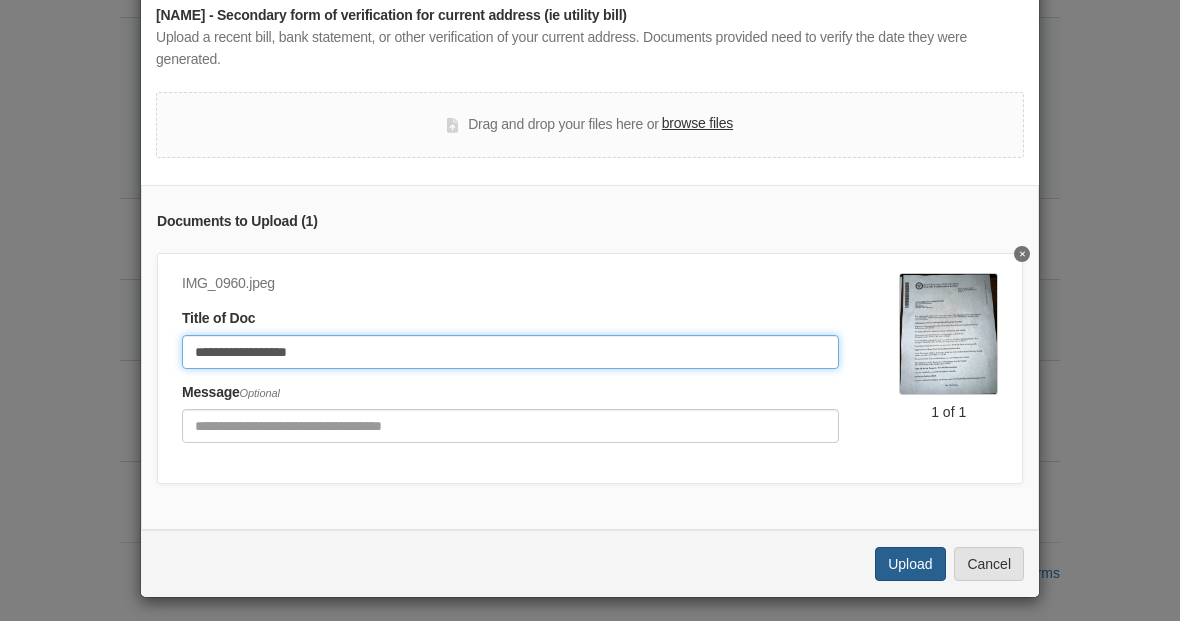 type on "**********" 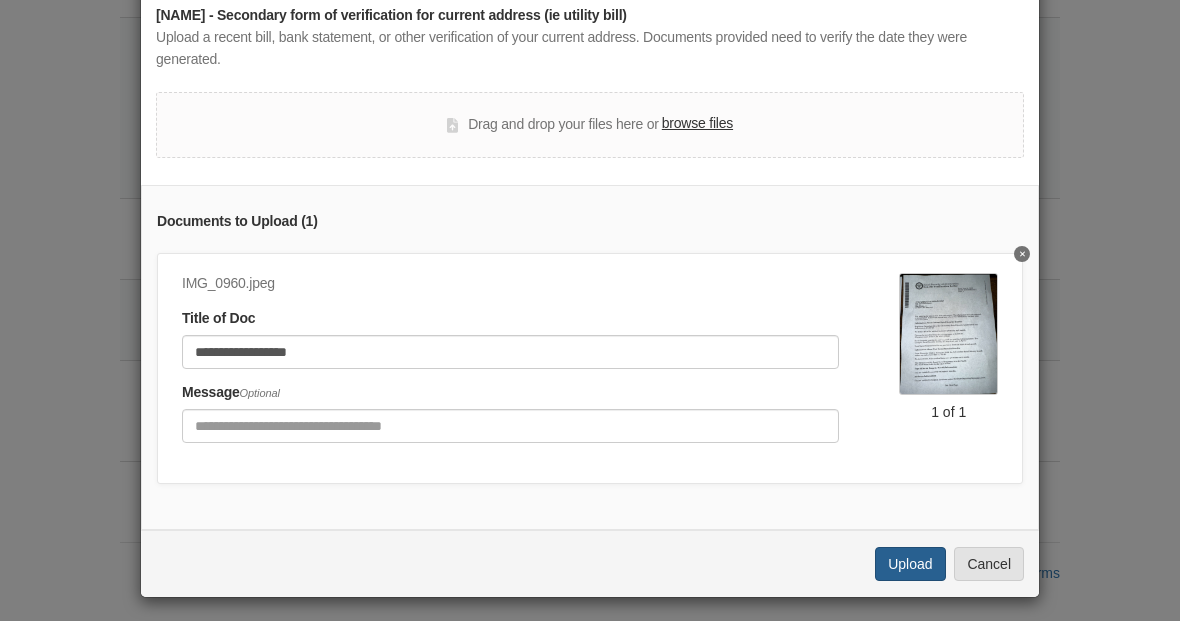 click on "Upload" at bounding box center [910, 564] 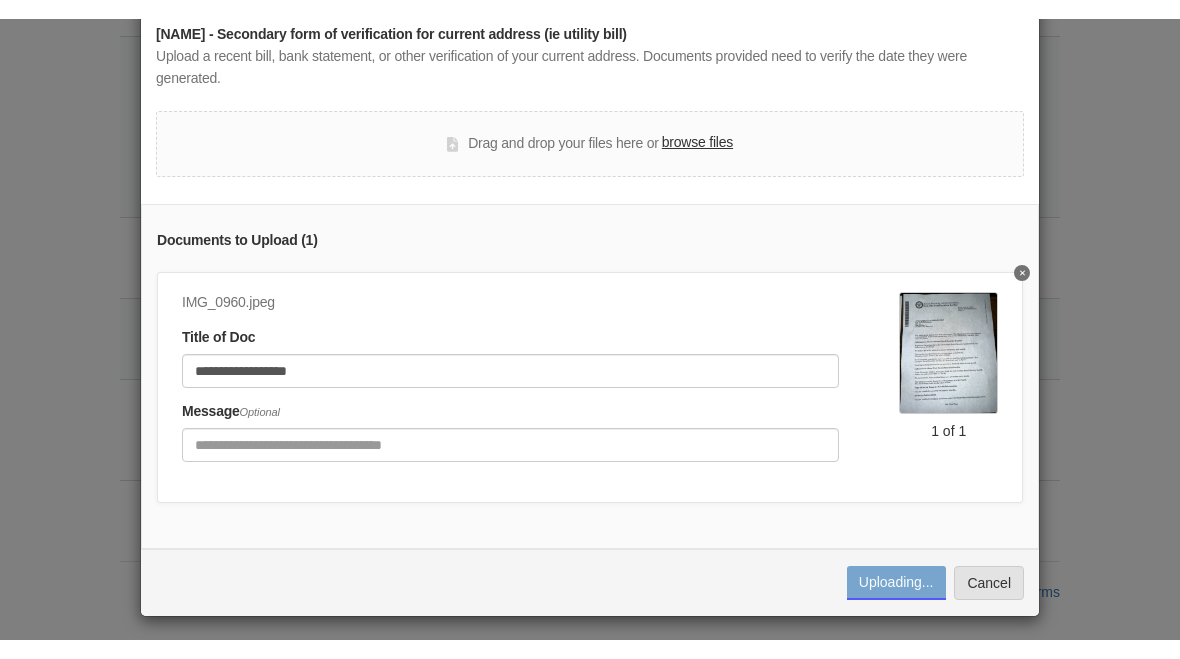scroll, scrollTop: 638, scrollLeft: 0, axis: vertical 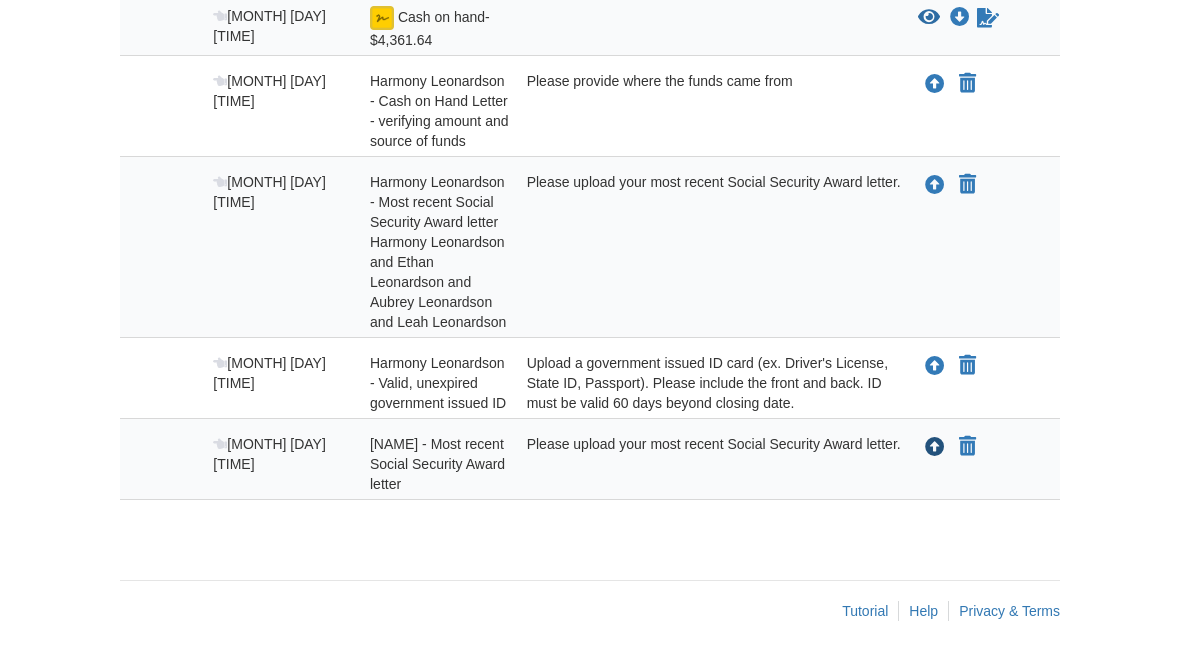 click at bounding box center (935, 448) 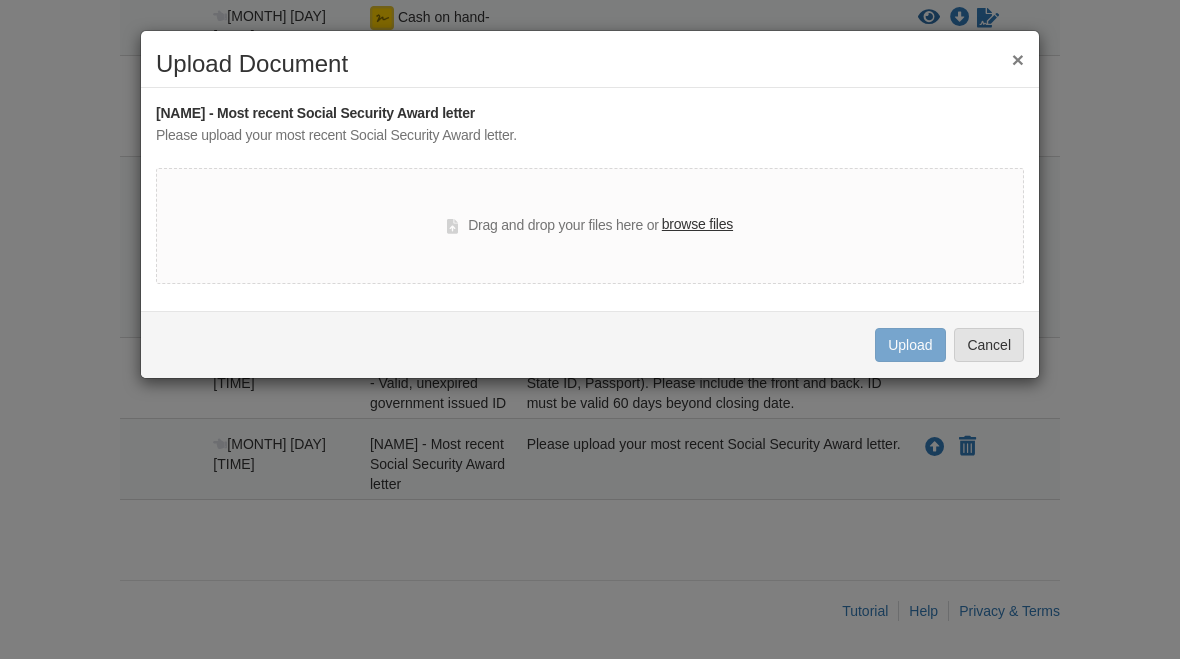 click on "browse files" at bounding box center [697, 225] 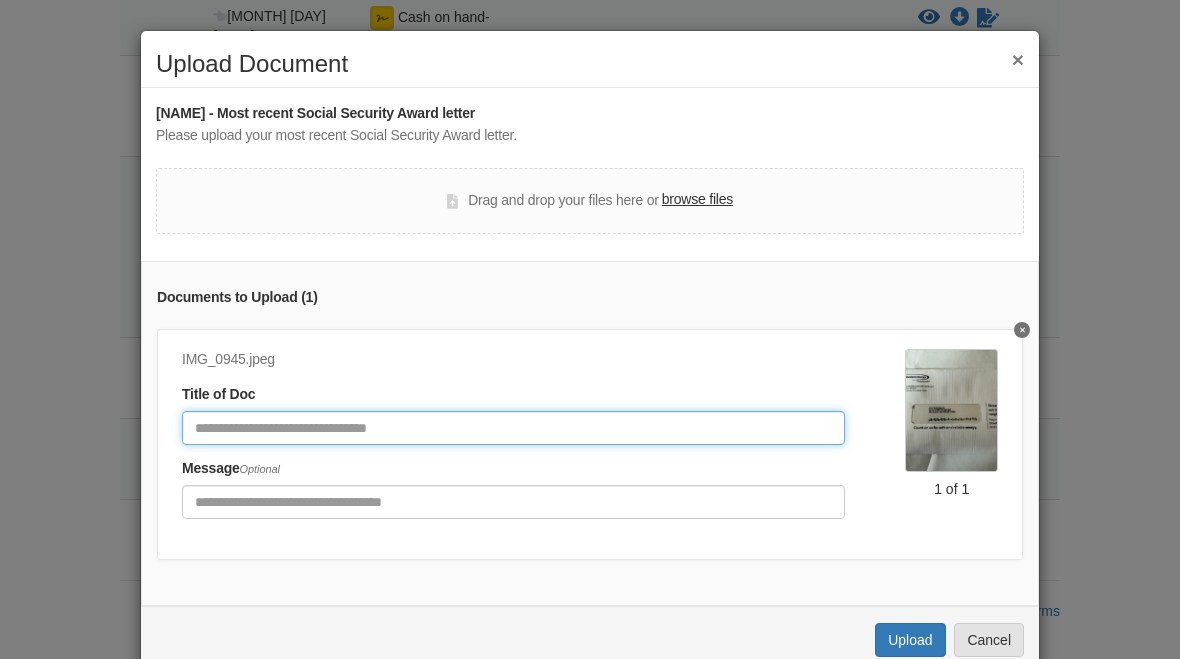 click 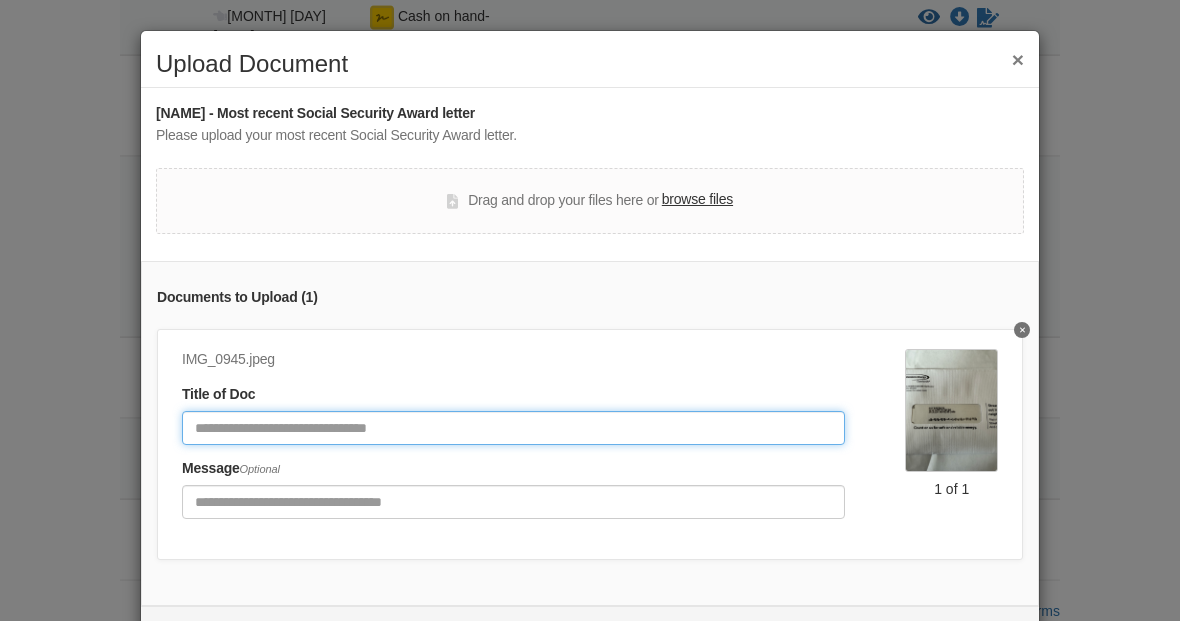 scroll, scrollTop: 575, scrollLeft: 0, axis: vertical 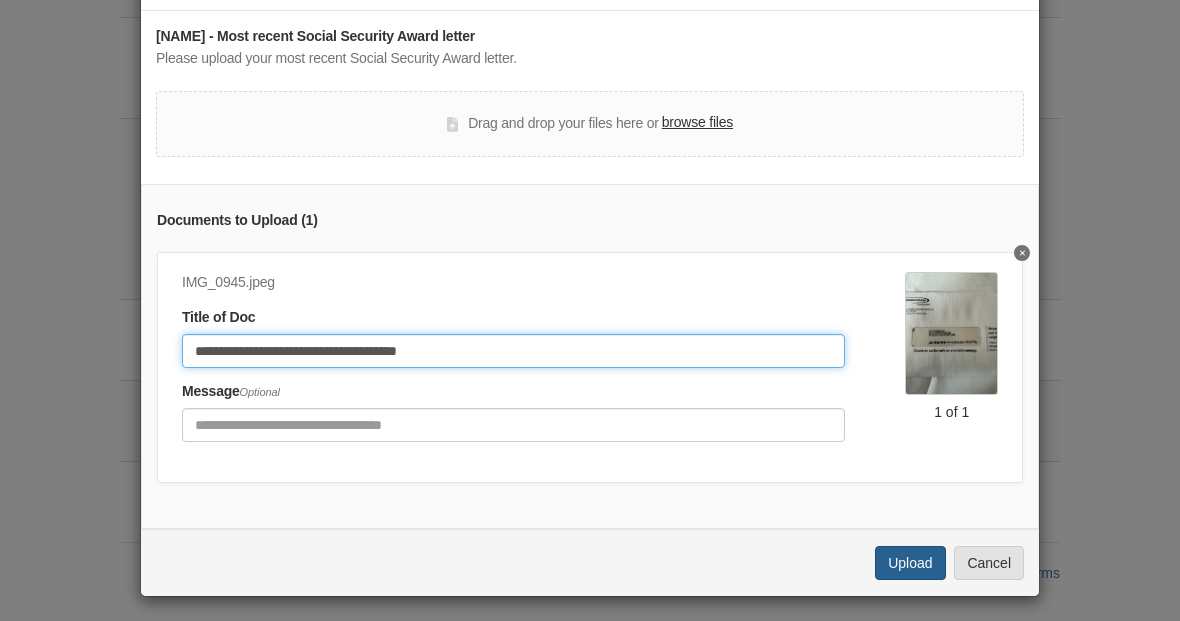 type on "**********" 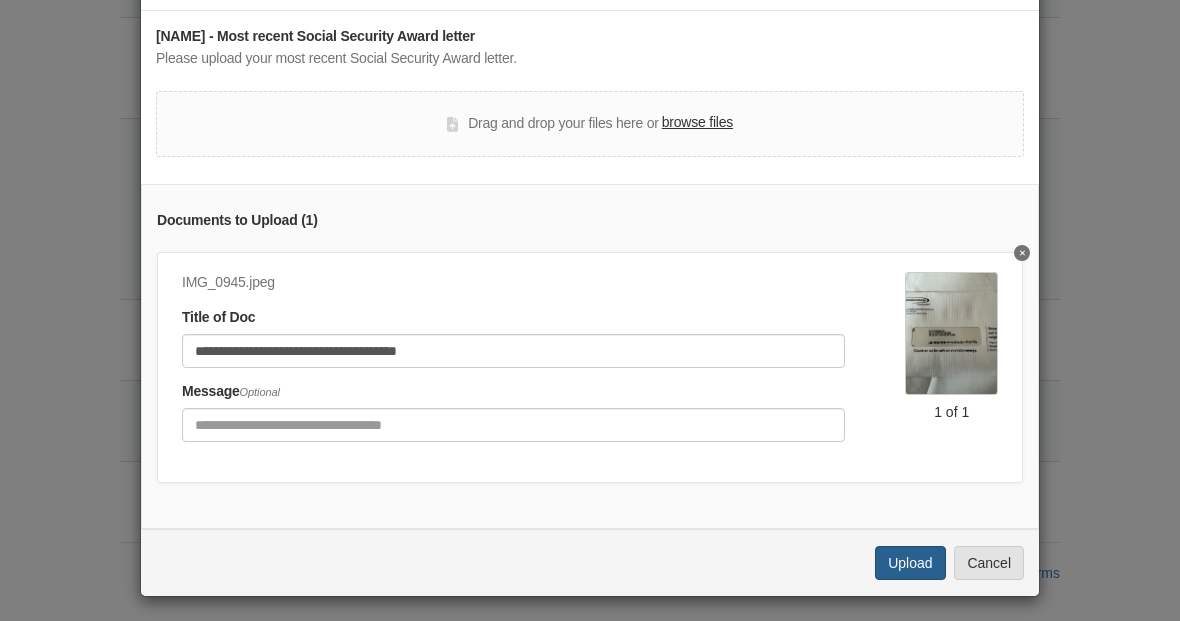 click on "Upload" at bounding box center (910, 563) 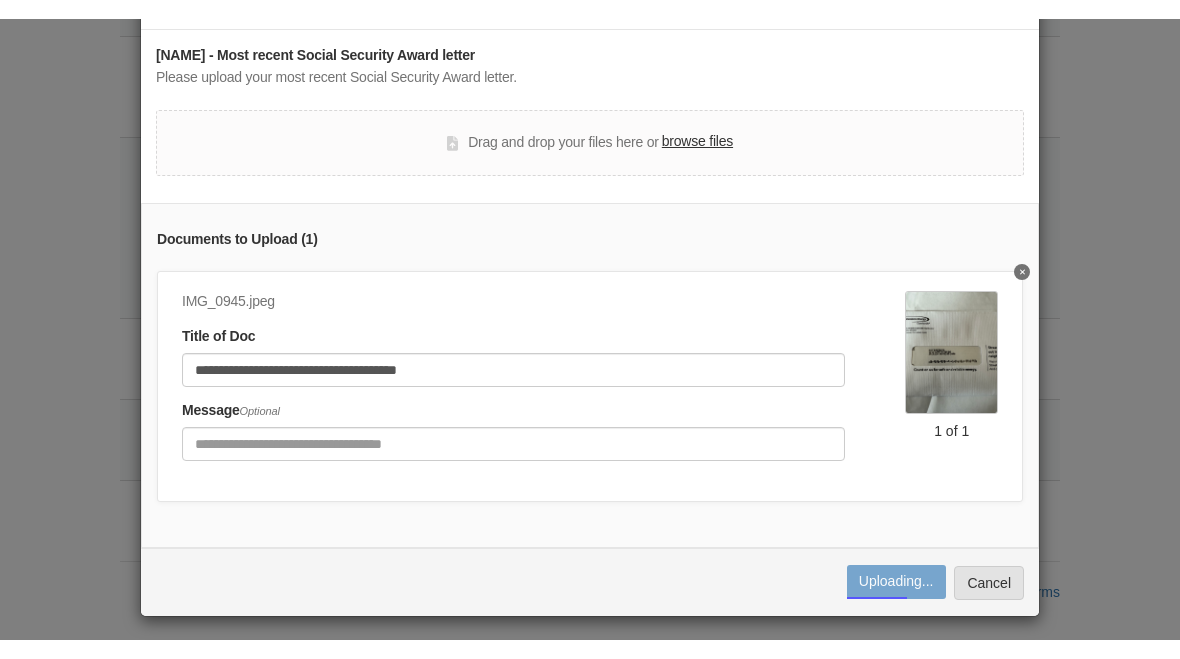 scroll, scrollTop: 537, scrollLeft: 0, axis: vertical 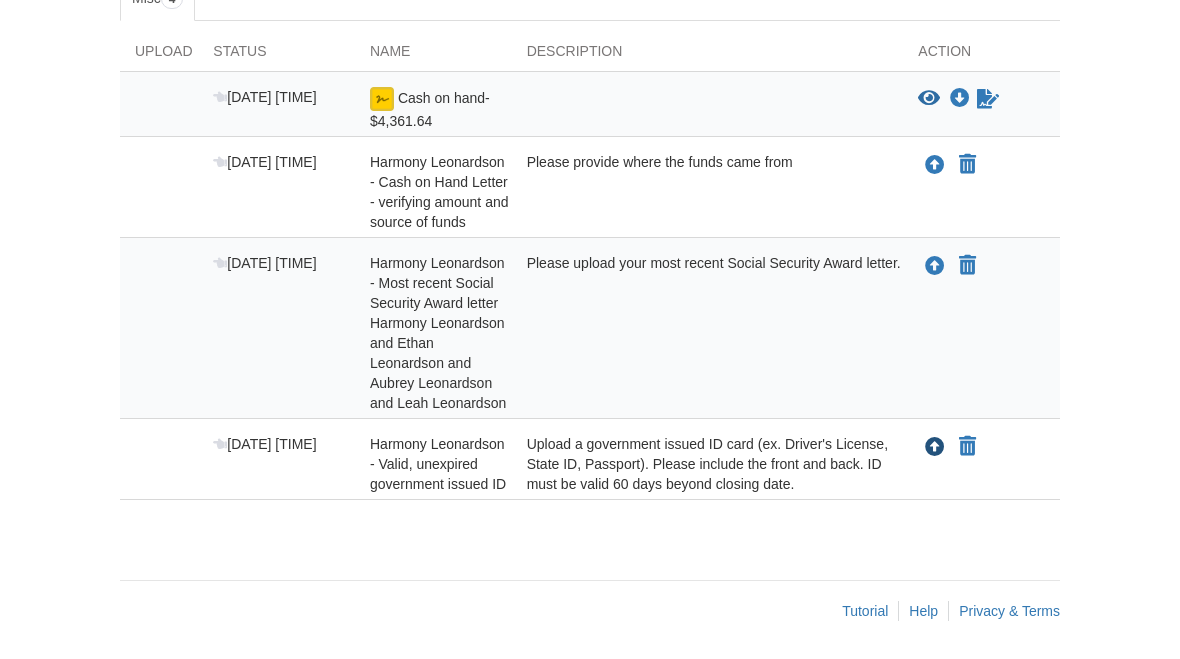 click at bounding box center (935, 448) 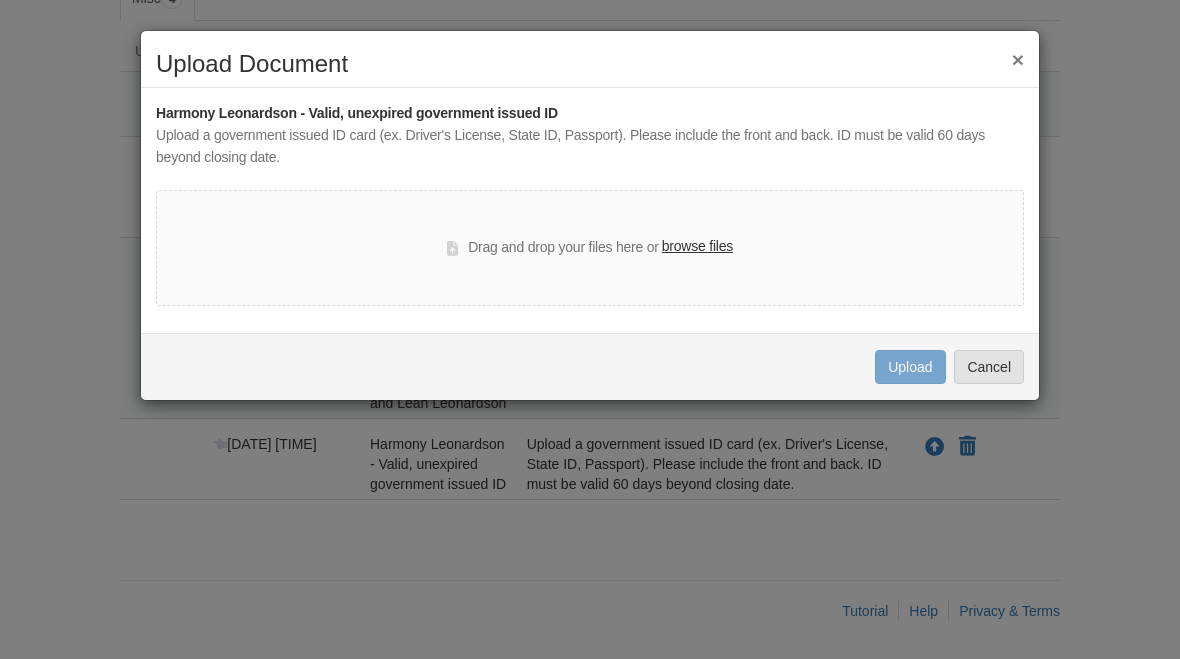 click on "browse files" at bounding box center [697, 247] 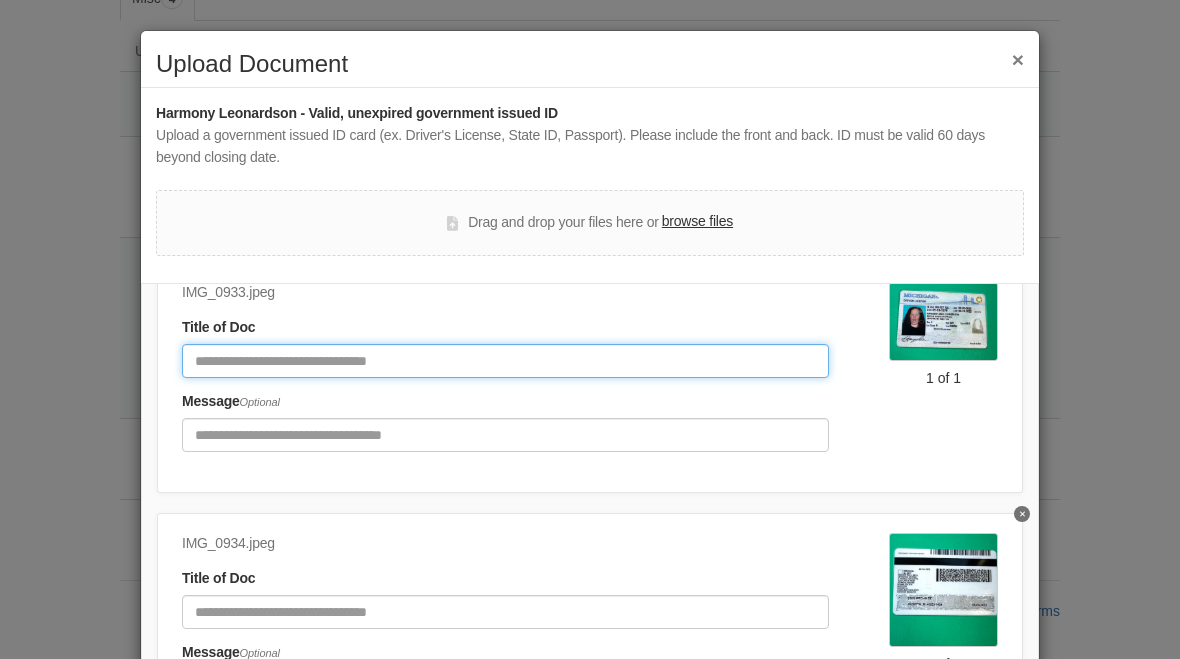 click 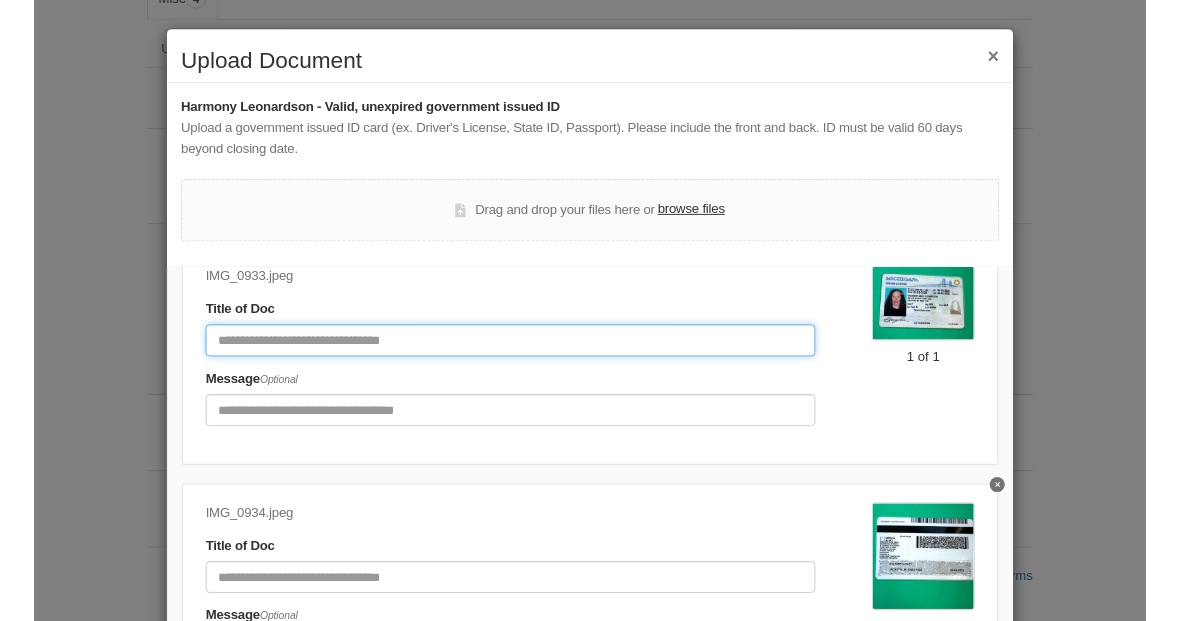 scroll, scrollTop: 494, scrollLeft: 0, axis: vertical 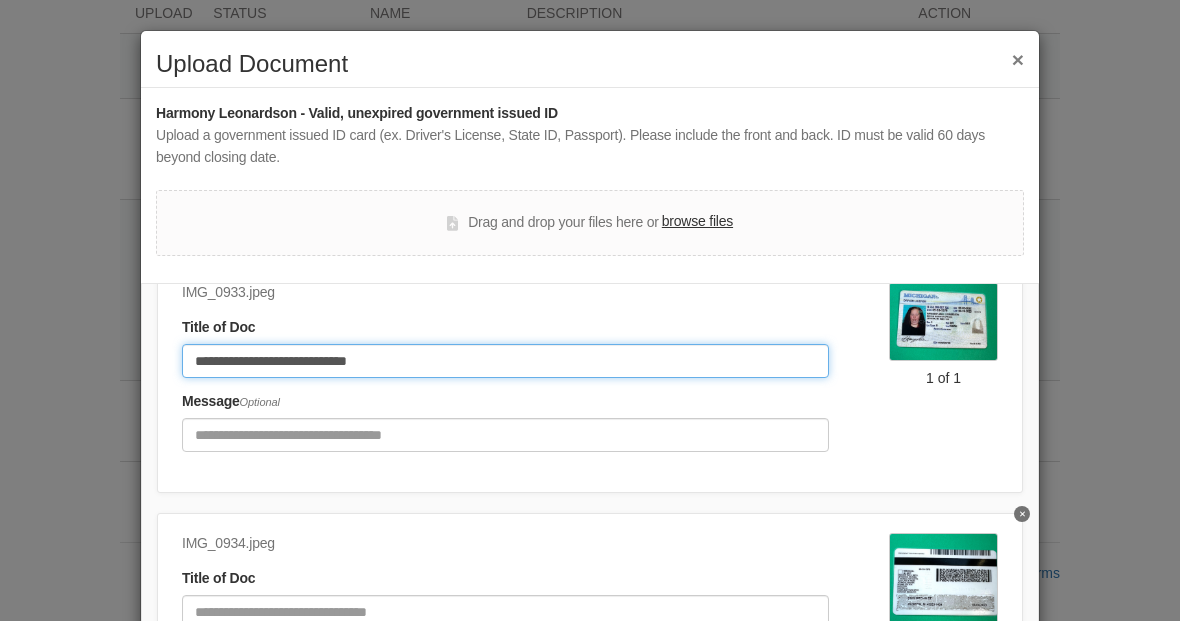 type on "**********" 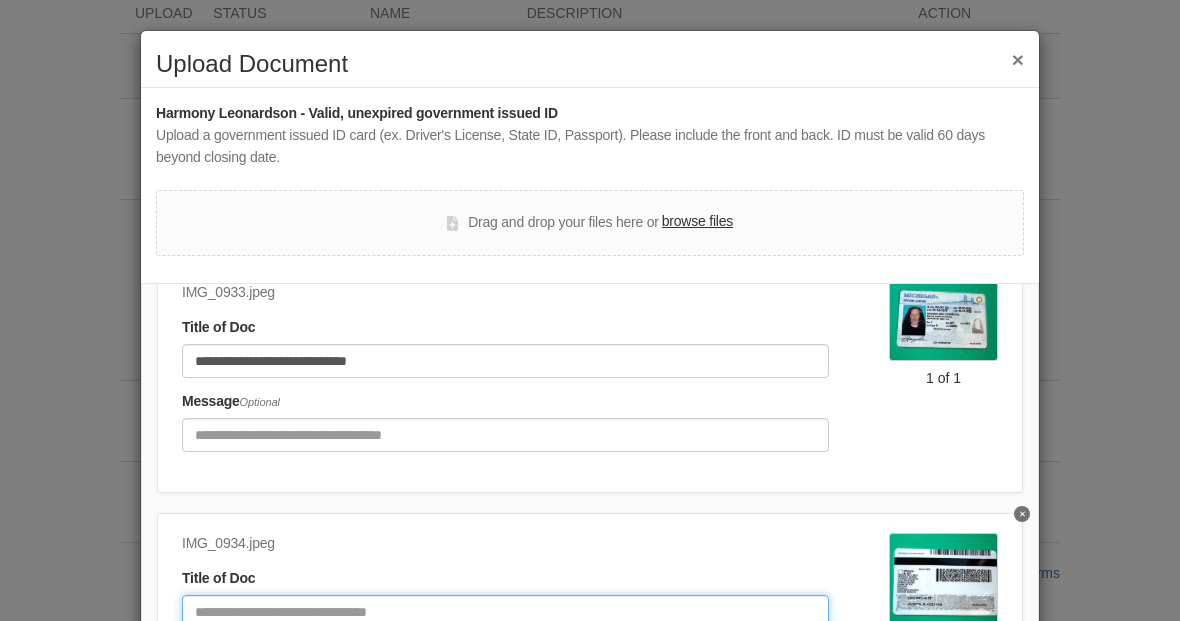 click 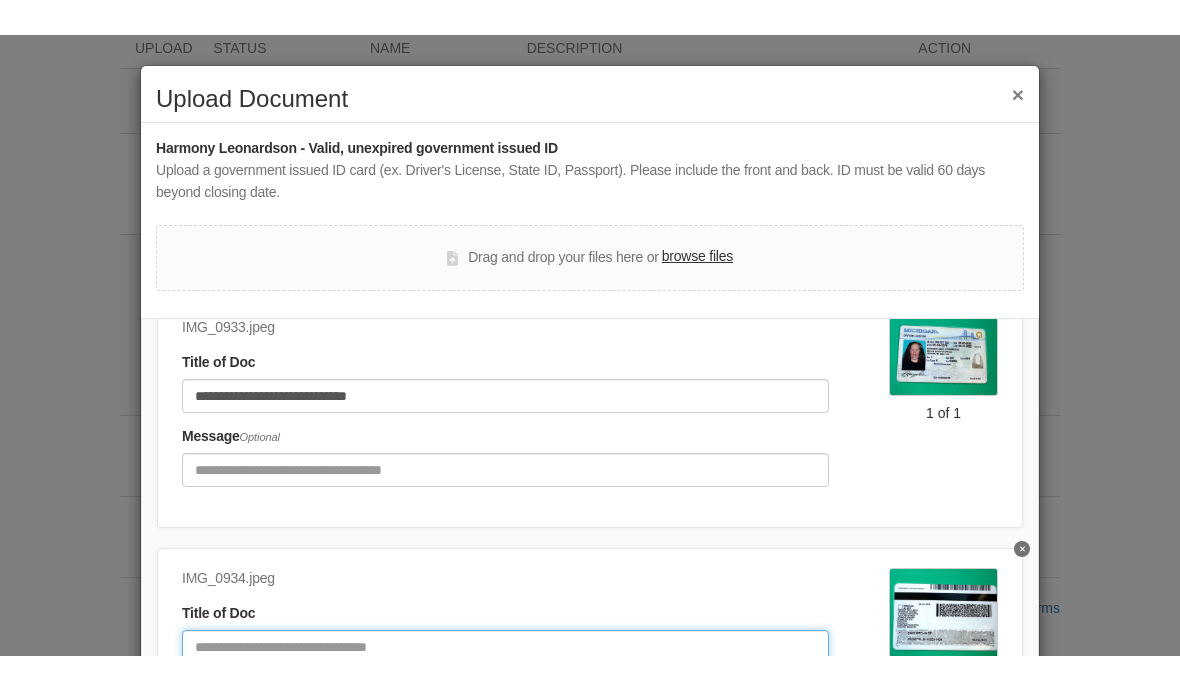scroll, scrollTop: 425, scrollLeft: 0, axis: vertical 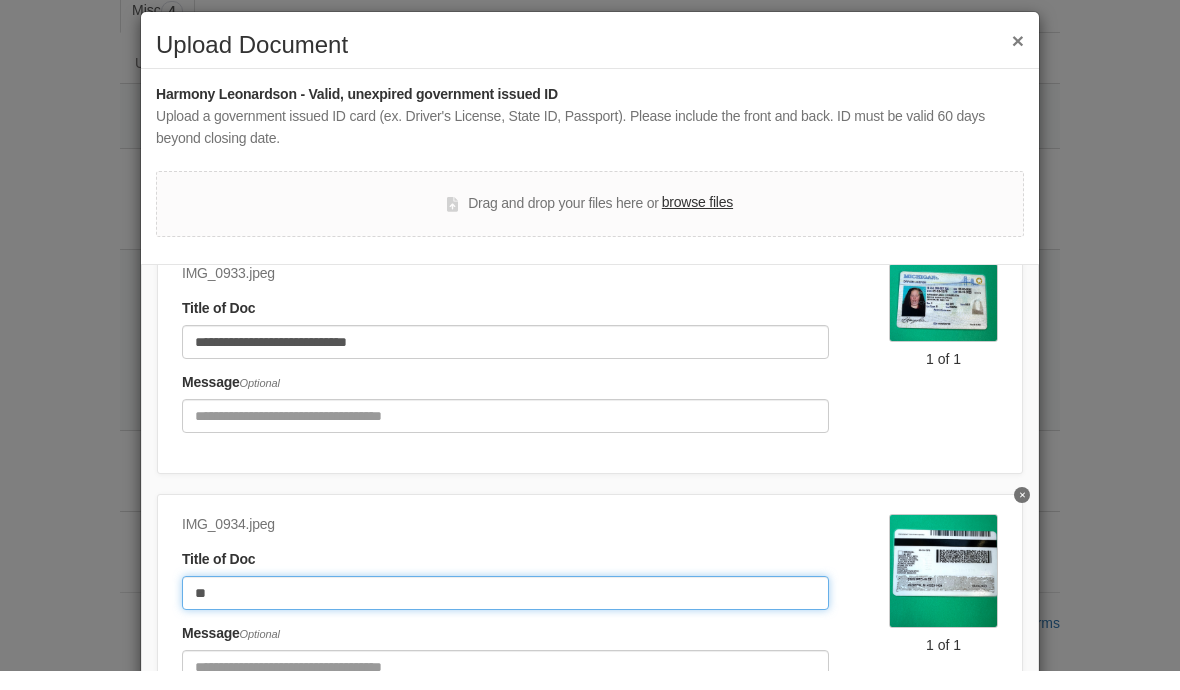 type on "*" 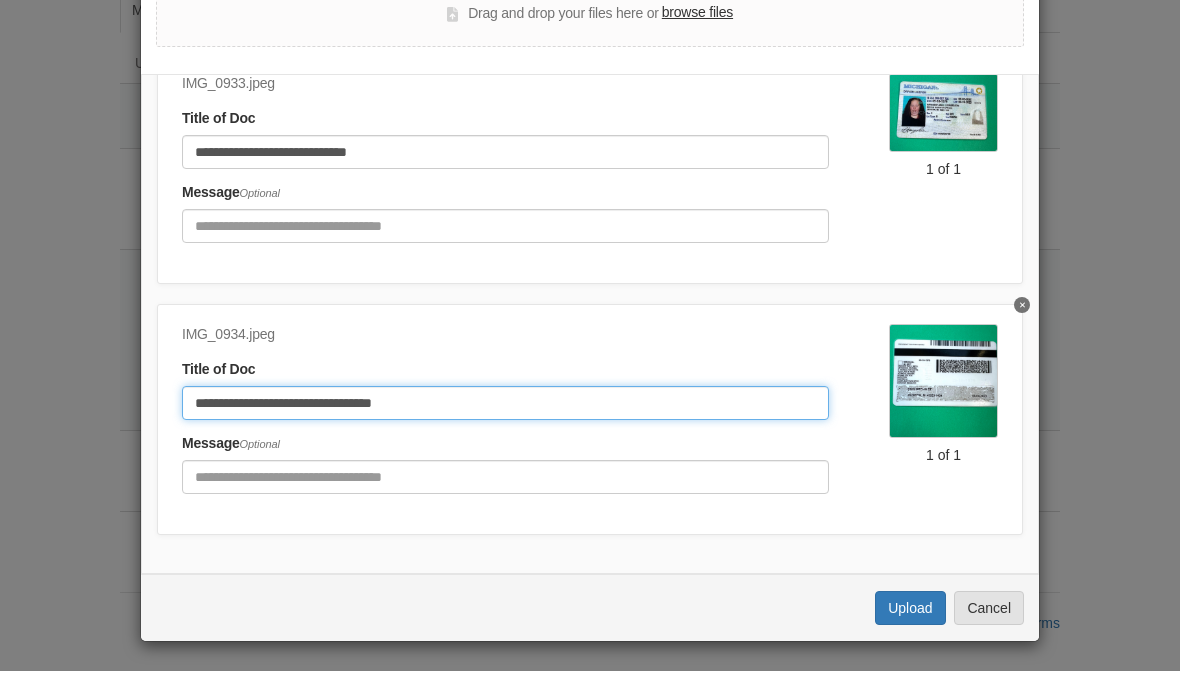 scroll, scrollTop: 188, scrollLeft: 0, axis: vertical 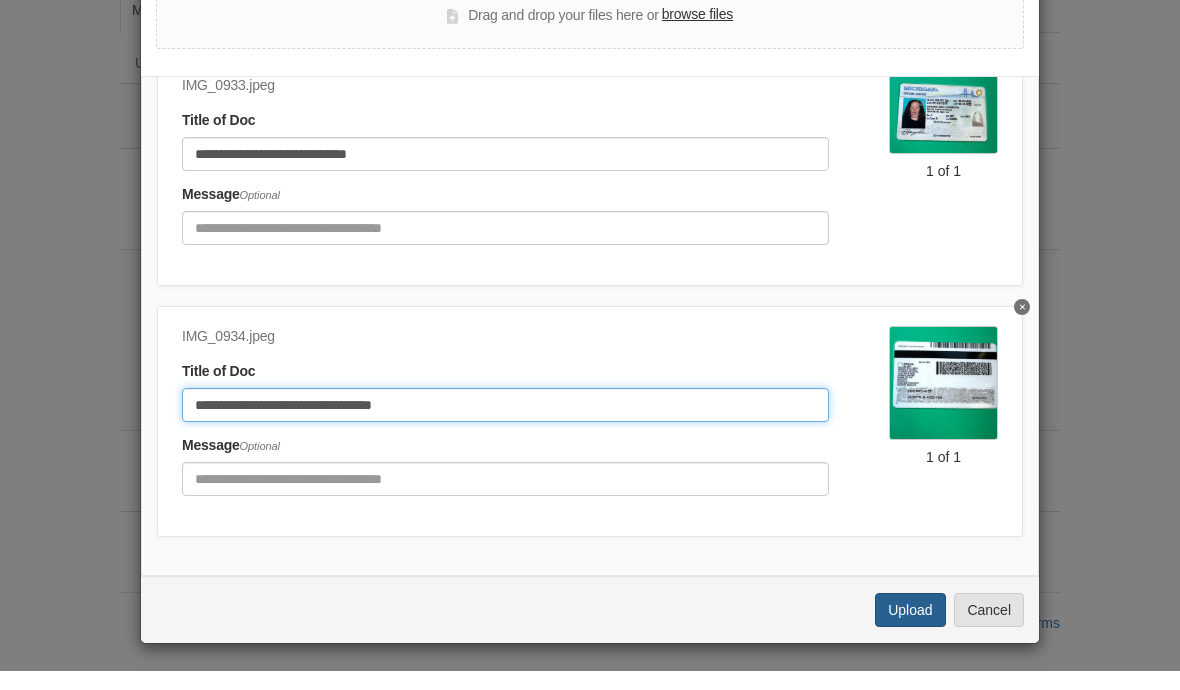 type on "**********" 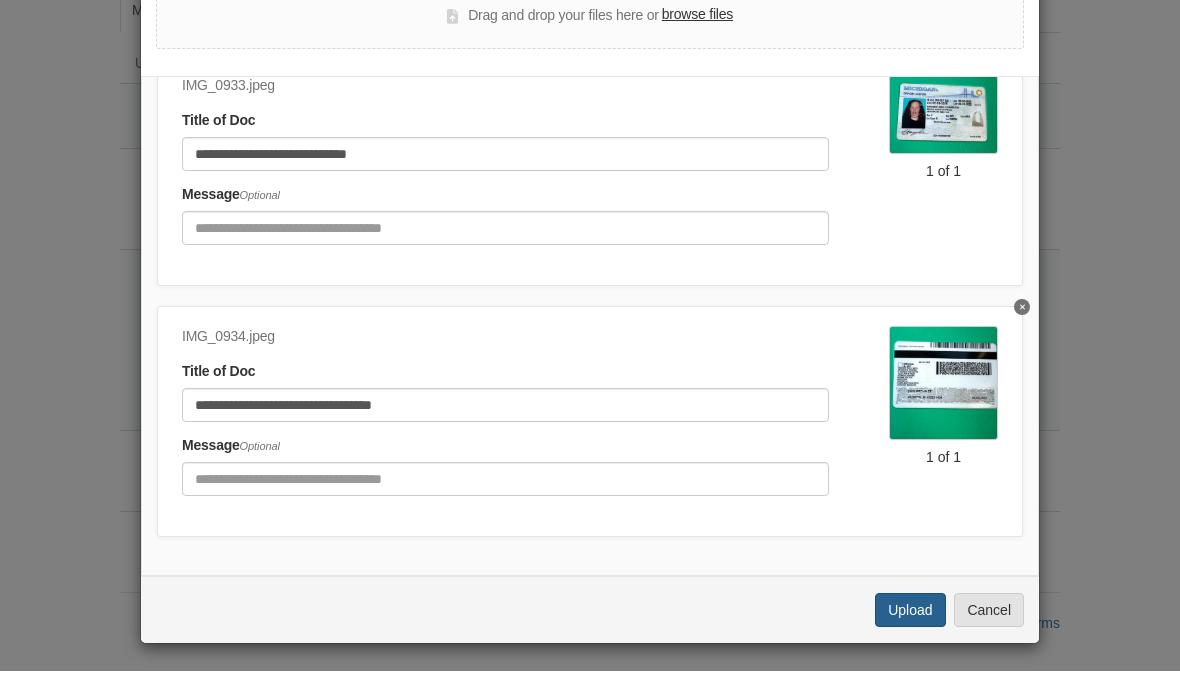 click on "Upload" at bounding box center (910, 629) 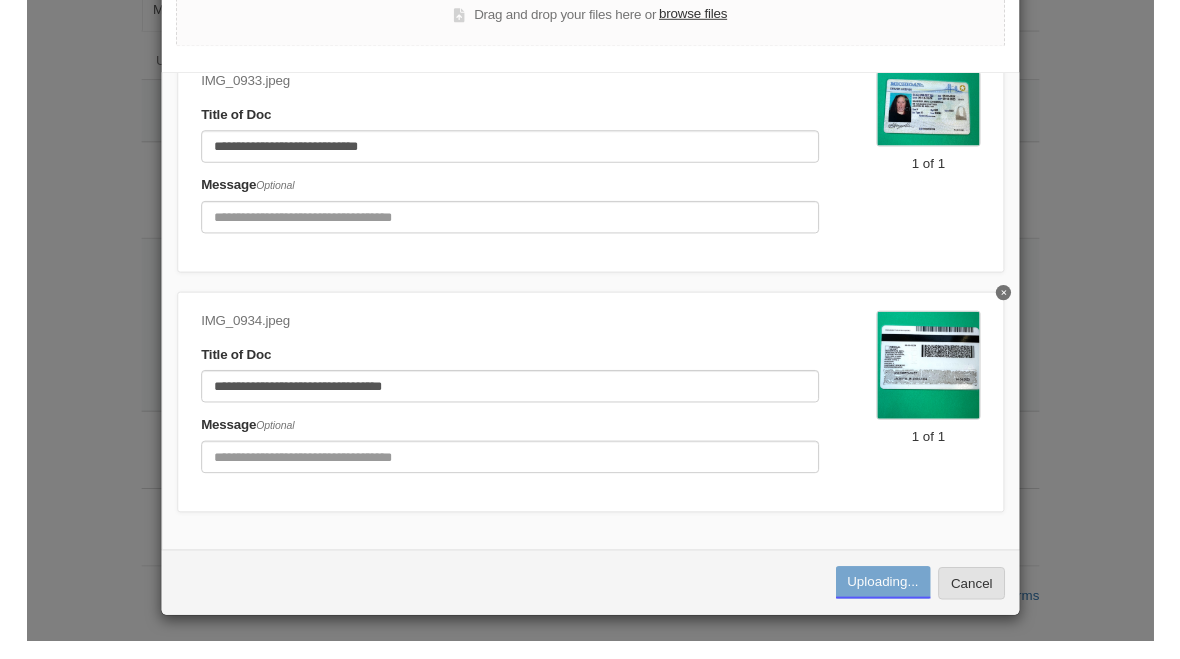 scroll, scrollTop: 456, scrollLeft: 0, axis: vertical 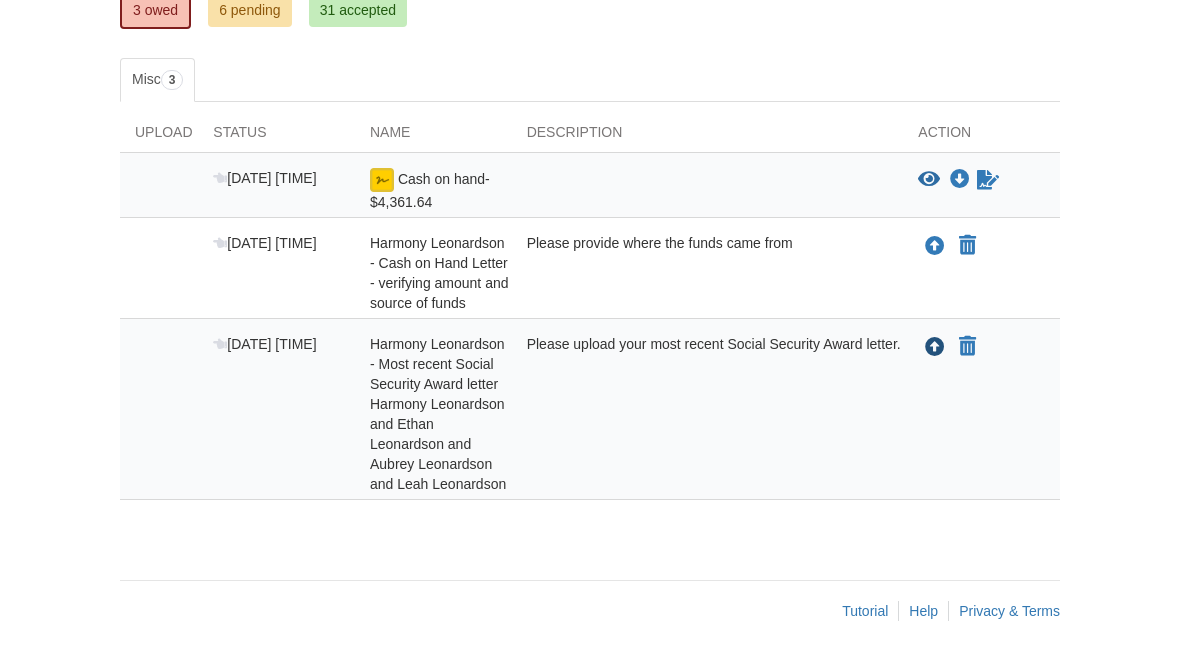 click at bounding box center (935, 348) 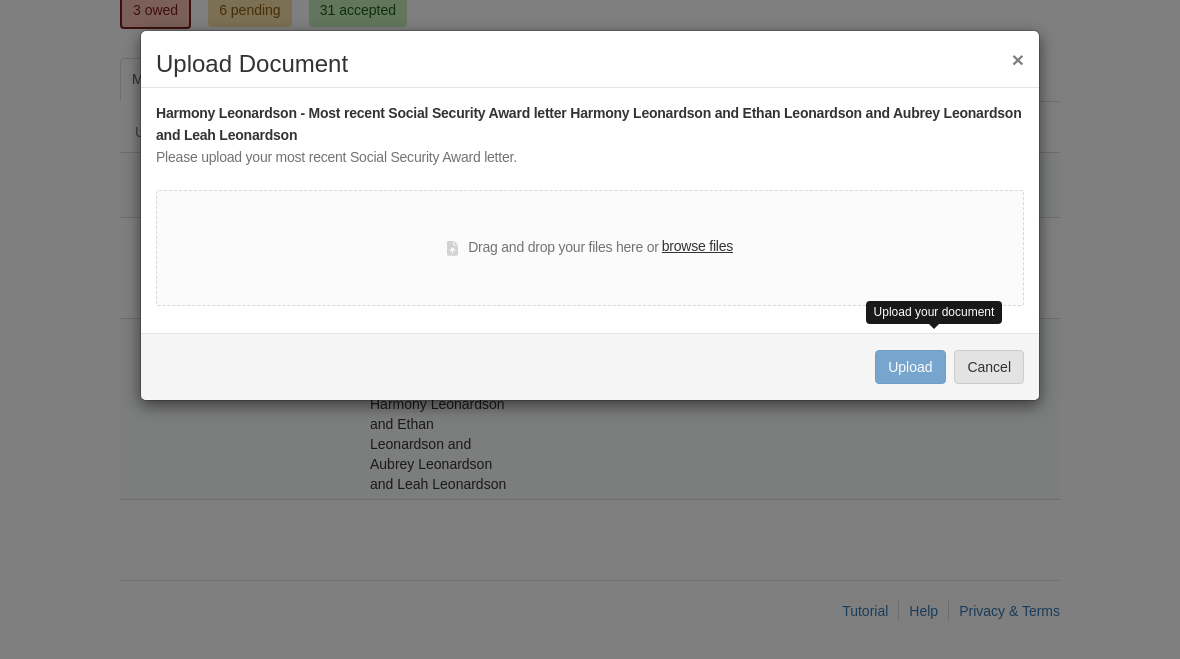 click on "Upload Document" at bounding box center (590, 64) 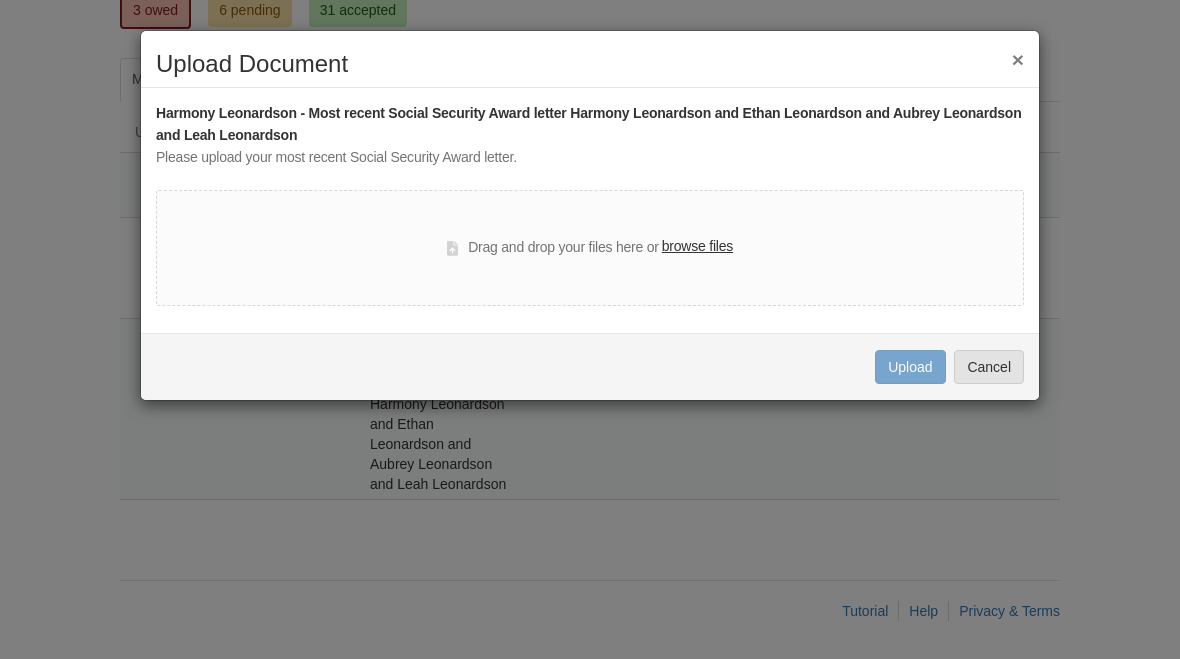 click on "×" at bounding box center [1018, 59] 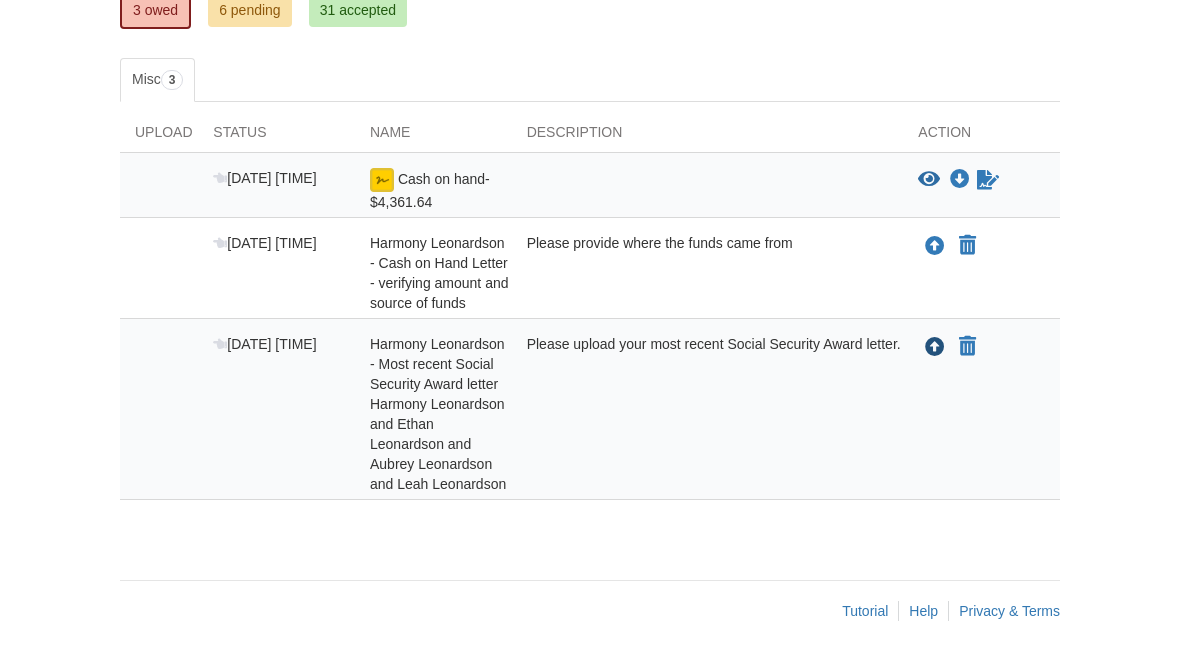 click at bounding box center (935, 348) 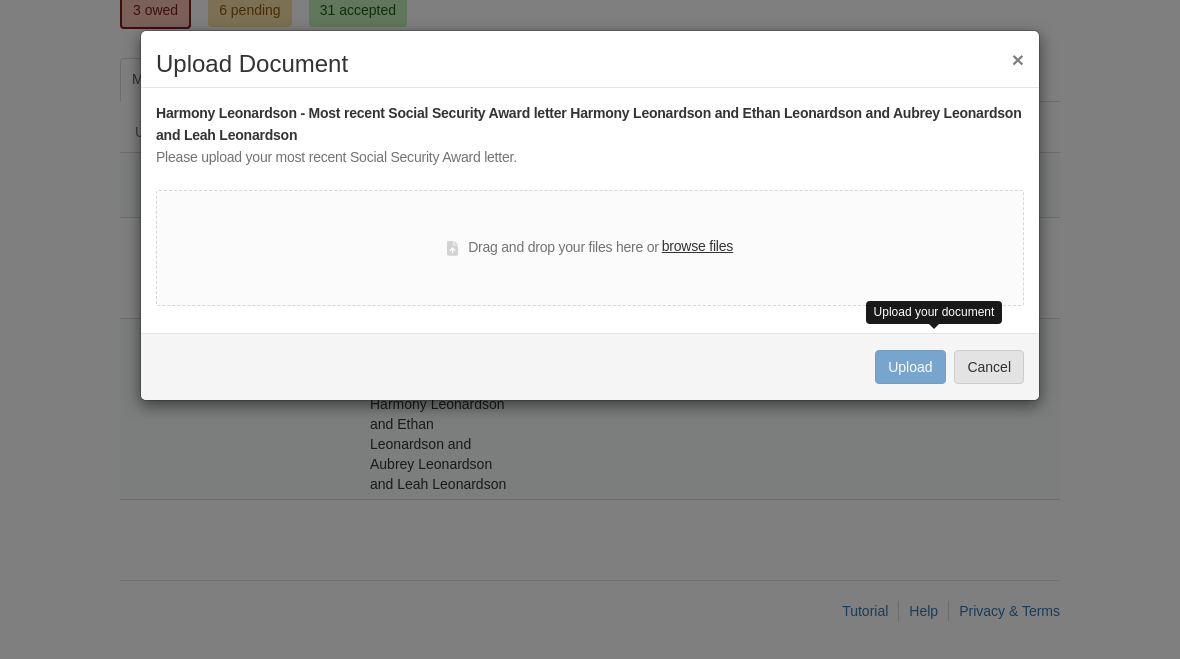 click on "browse files" at bounding box center [697, 247] 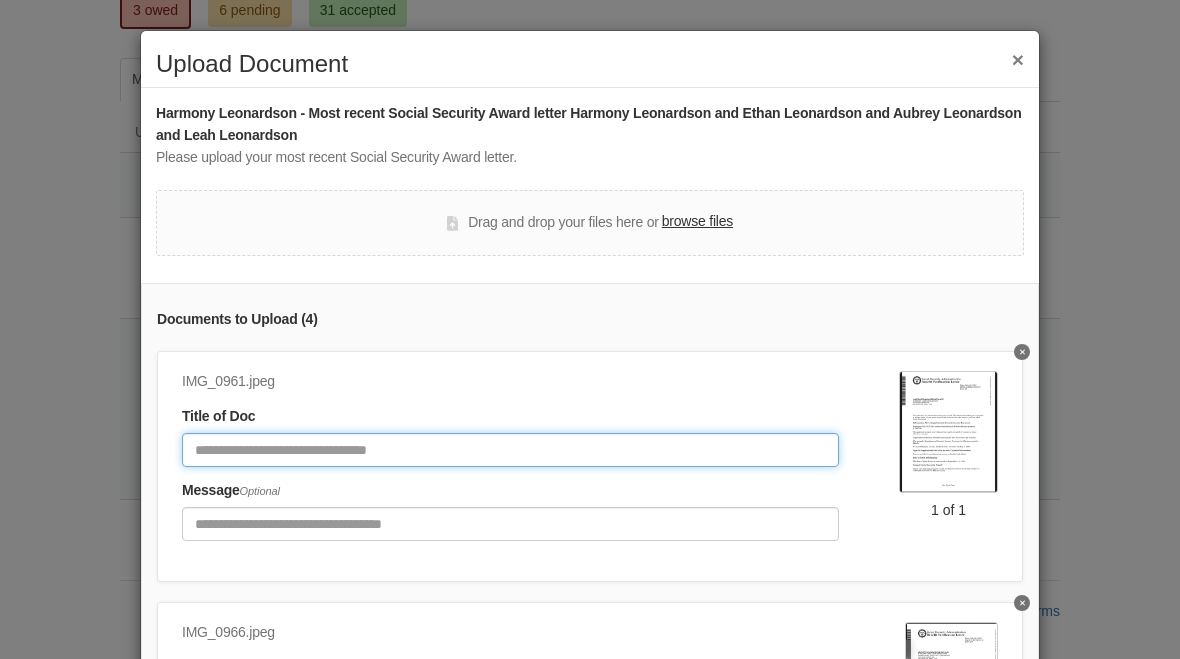 click 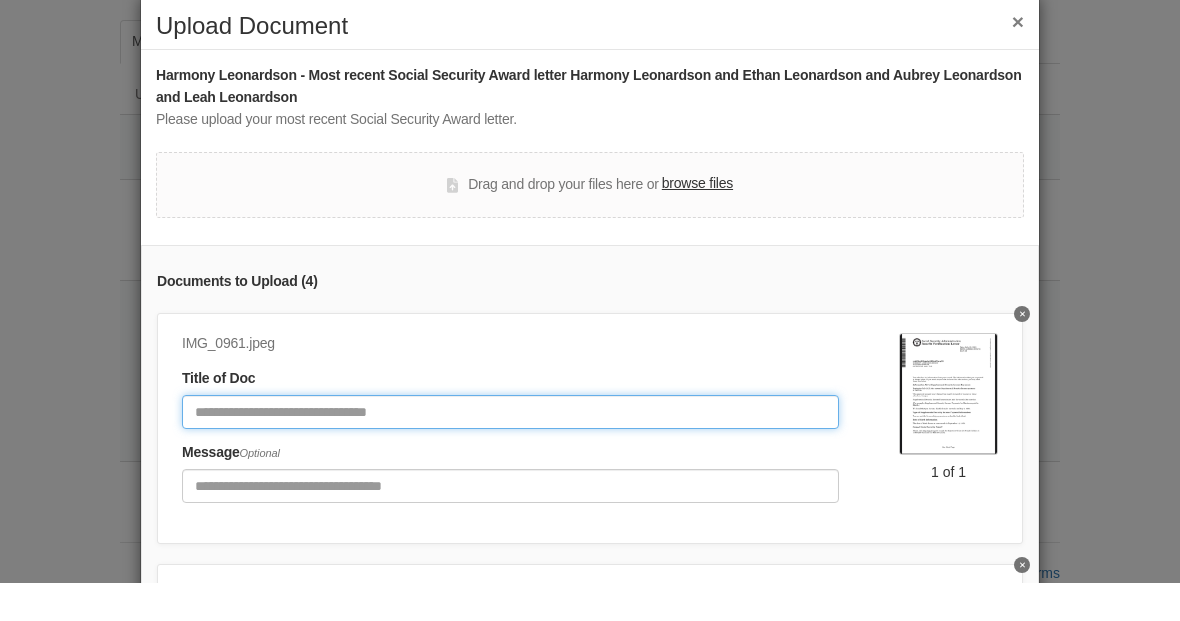 scroll, scrollTop: 413, scrollLeft: 0, axis: vertical 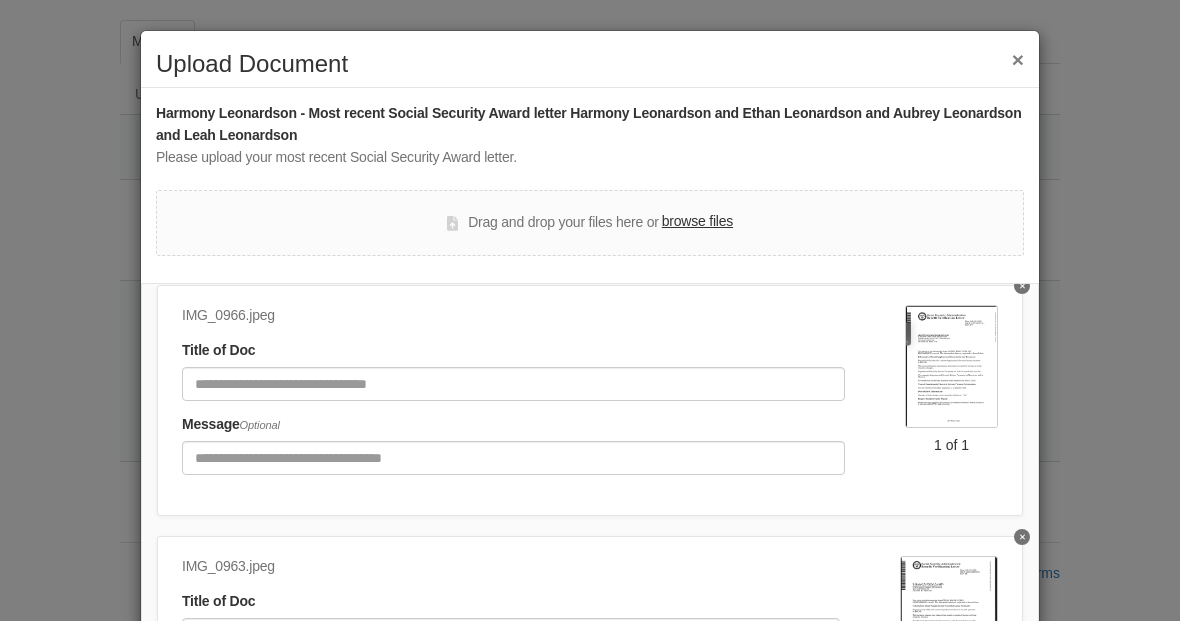 type on "**********" 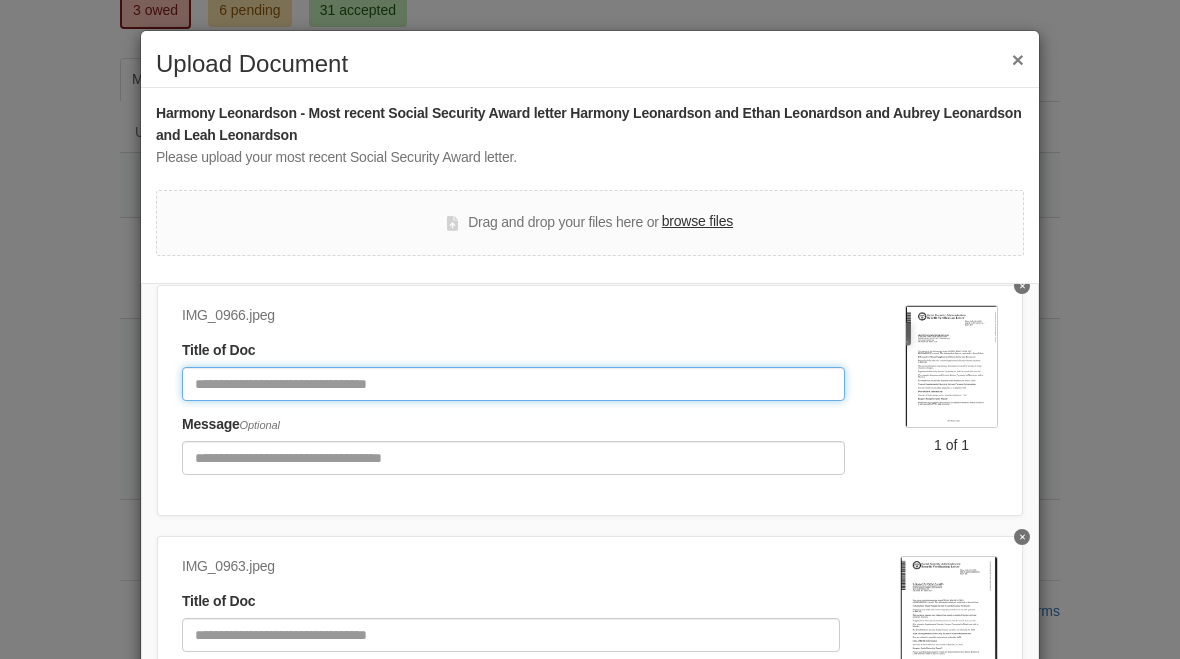 click 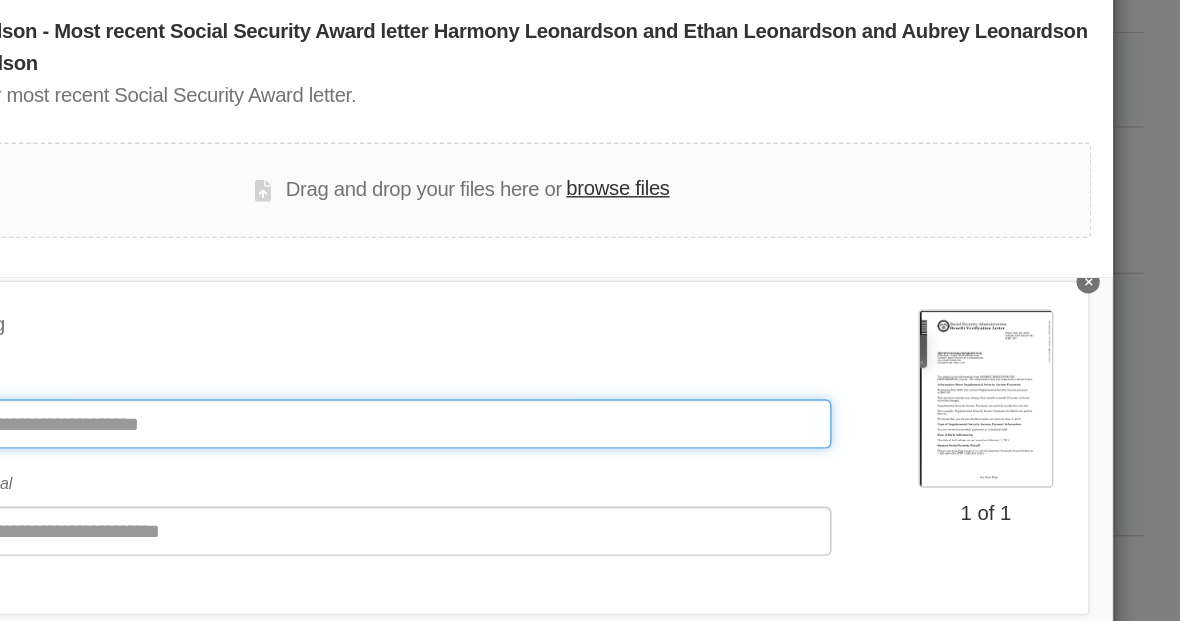 scroll, scrollTop: 412, scrollLeft: 0, axis: vertical 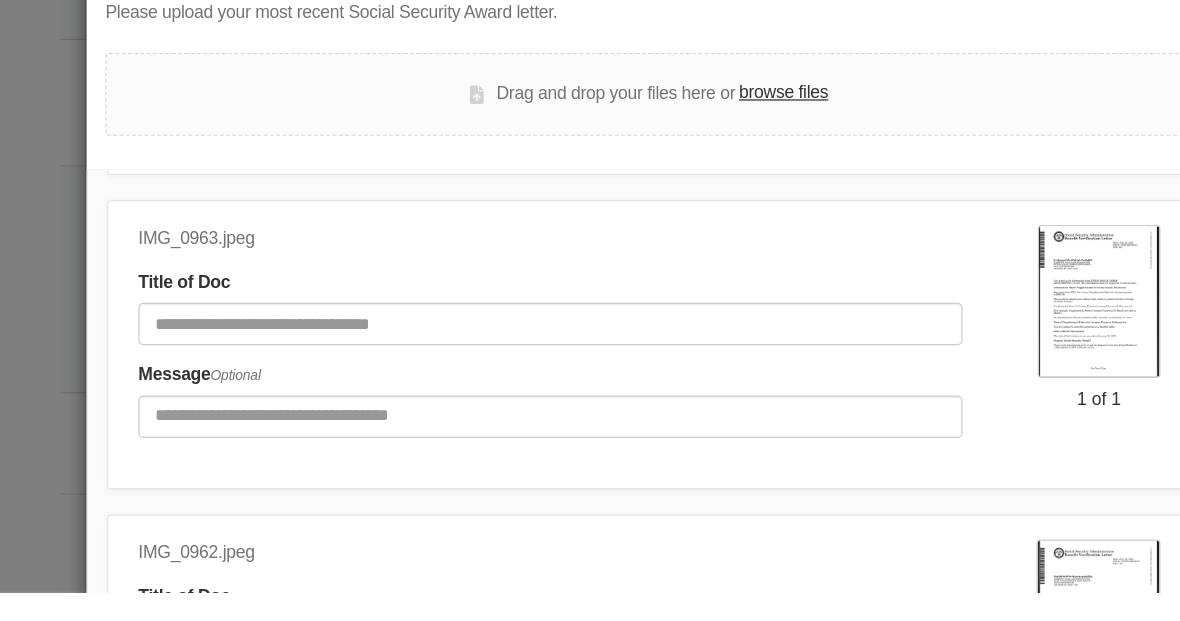 type on "**********" 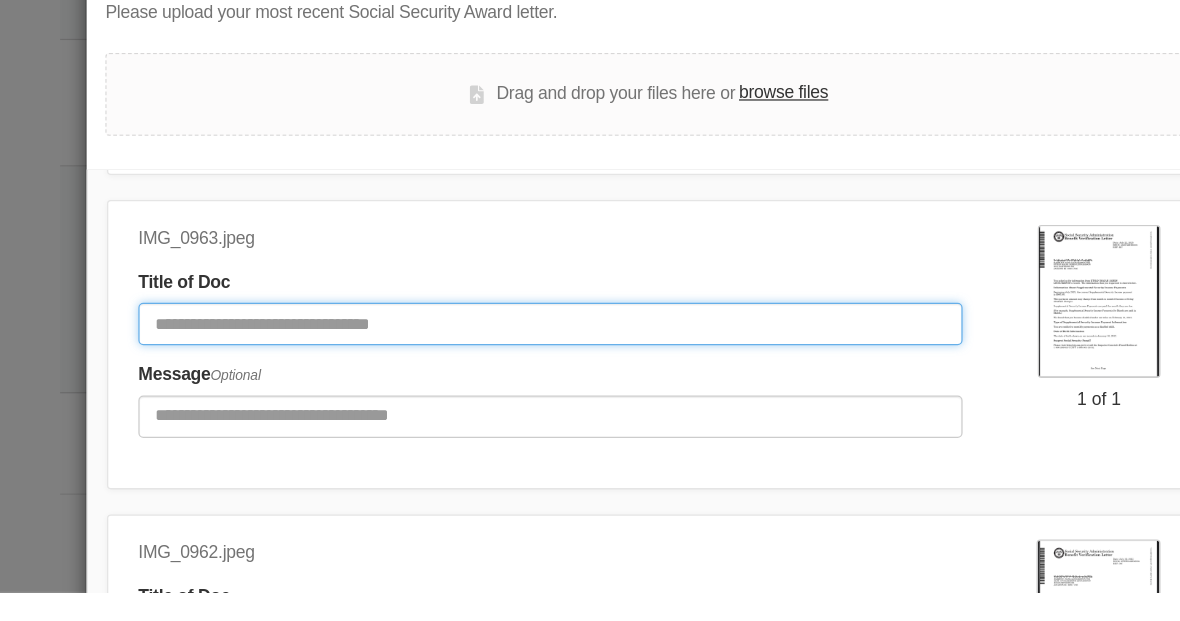 click 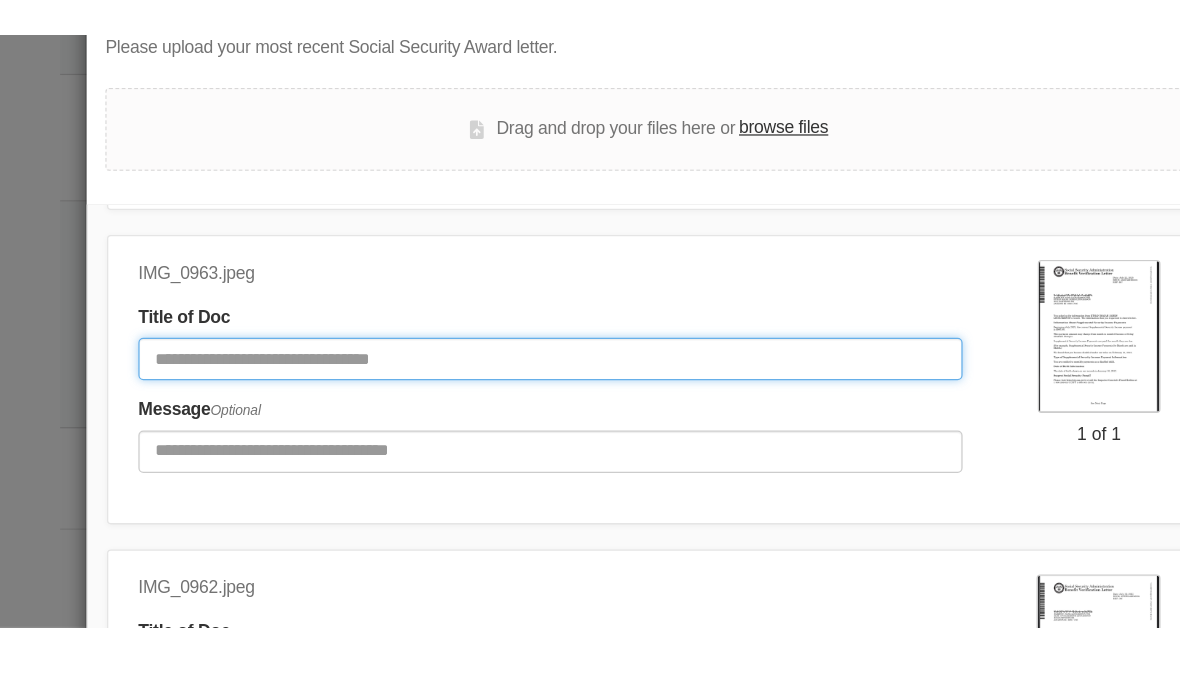 scroll, scrollTop: 344, scrollLeft: 0, axis: vertical 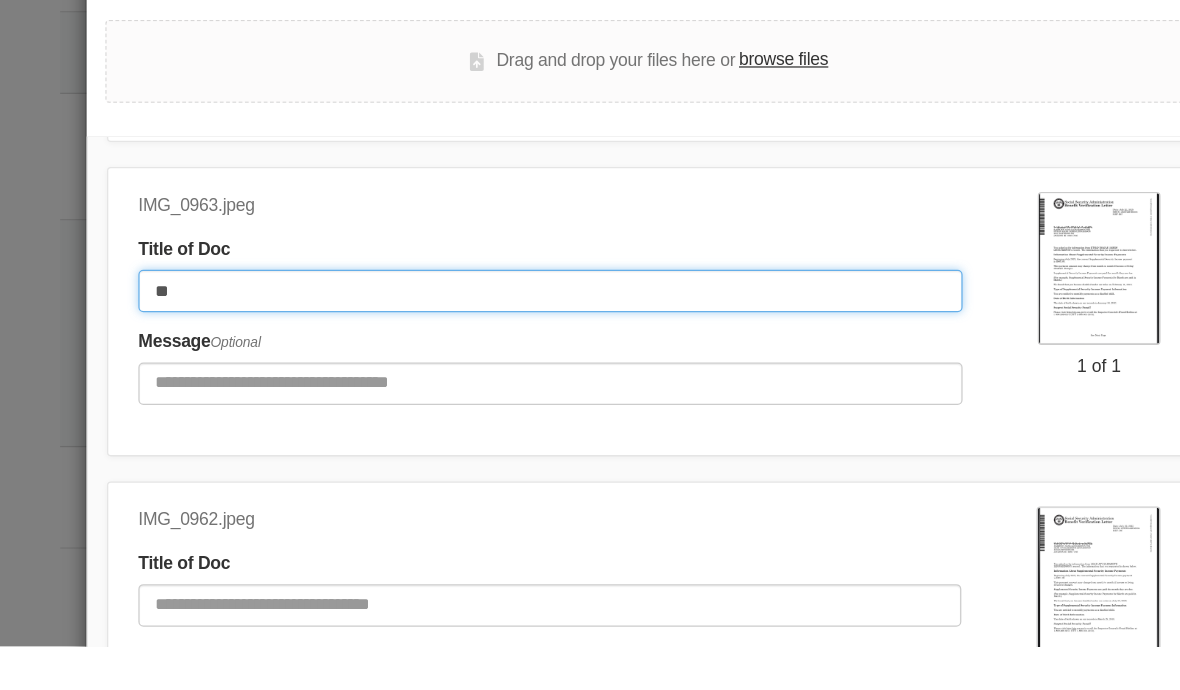 type on "*" 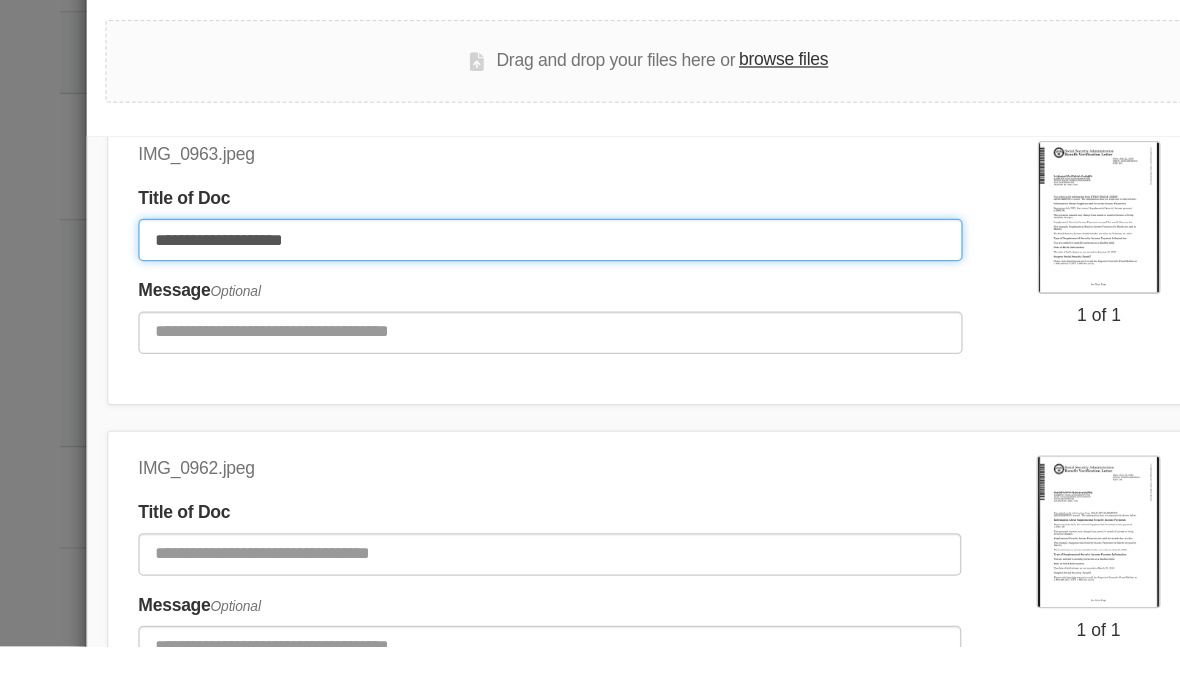 scroll, scrollTop: 585, scrollLeft: 0, axis: vertical 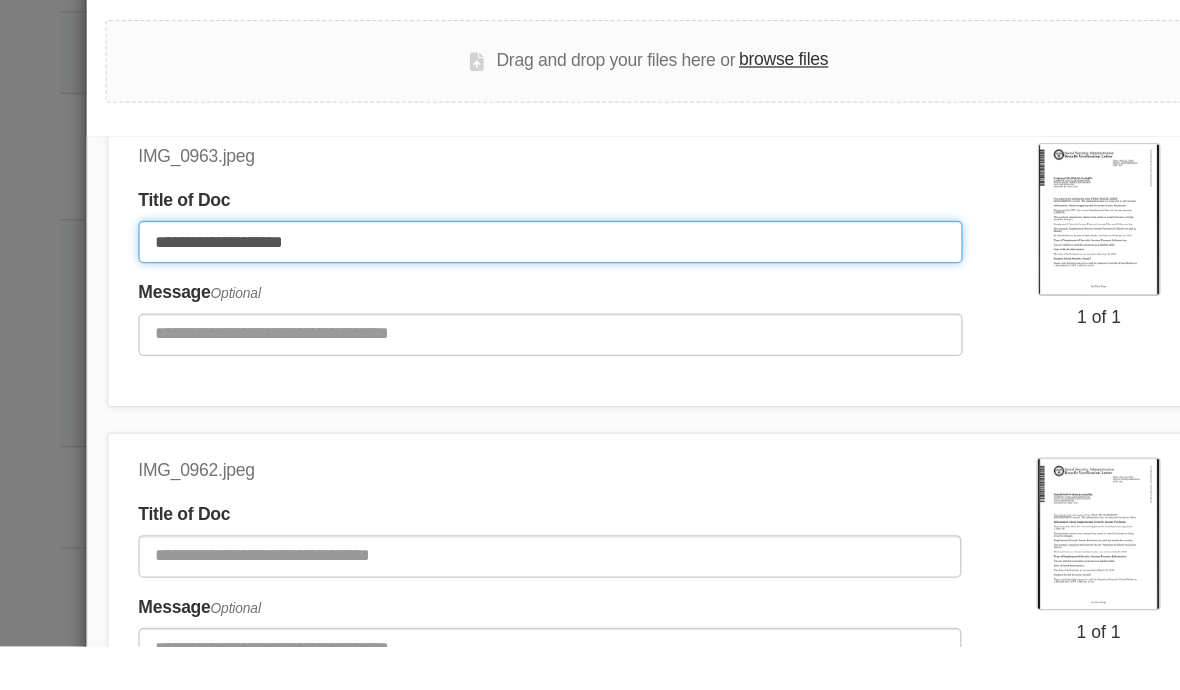 type on "**********" 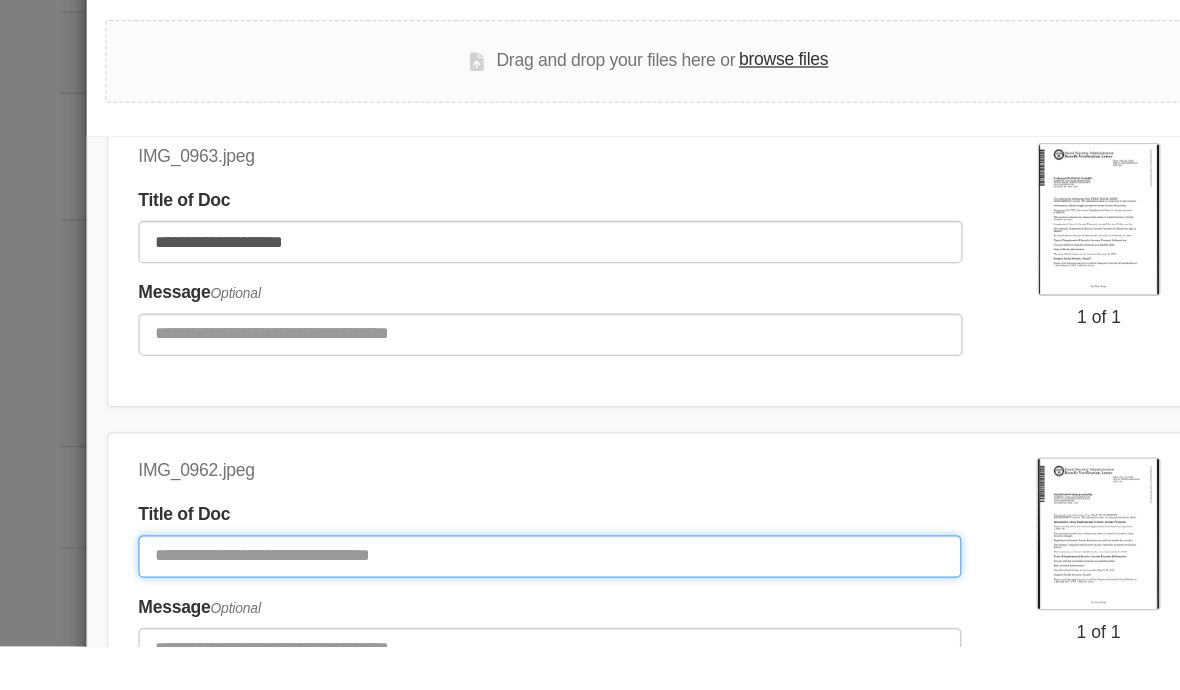 click 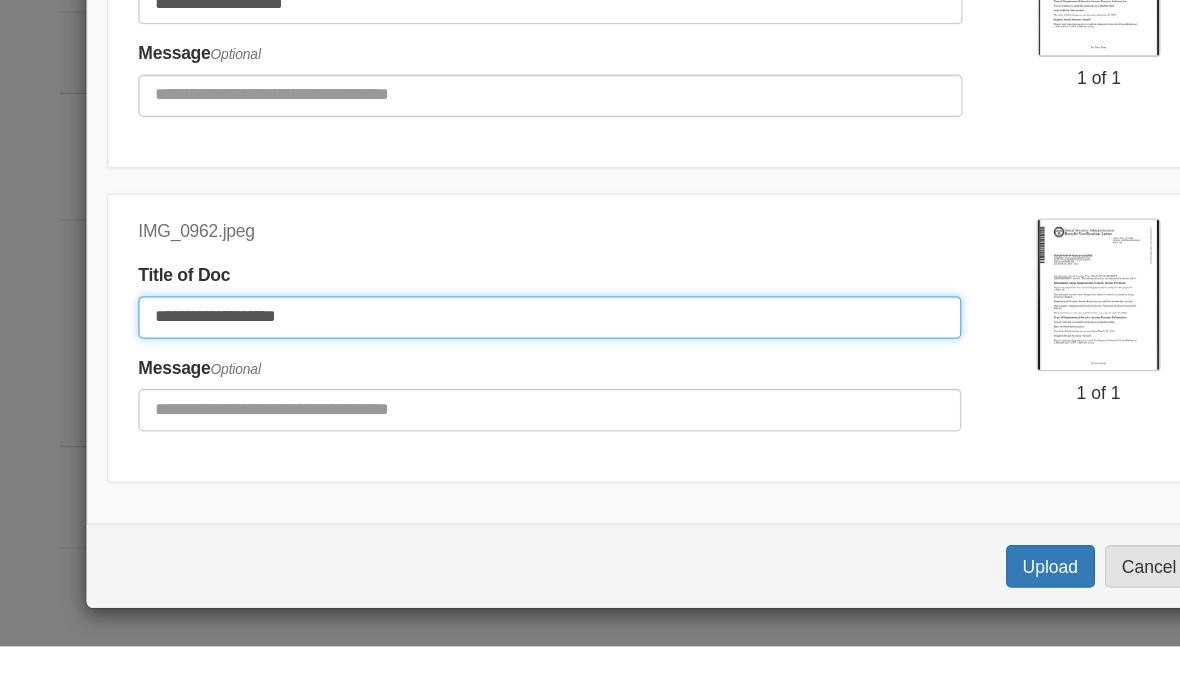 scroll, scrollTop: 188, scrollLeft: 0, axis: vertical 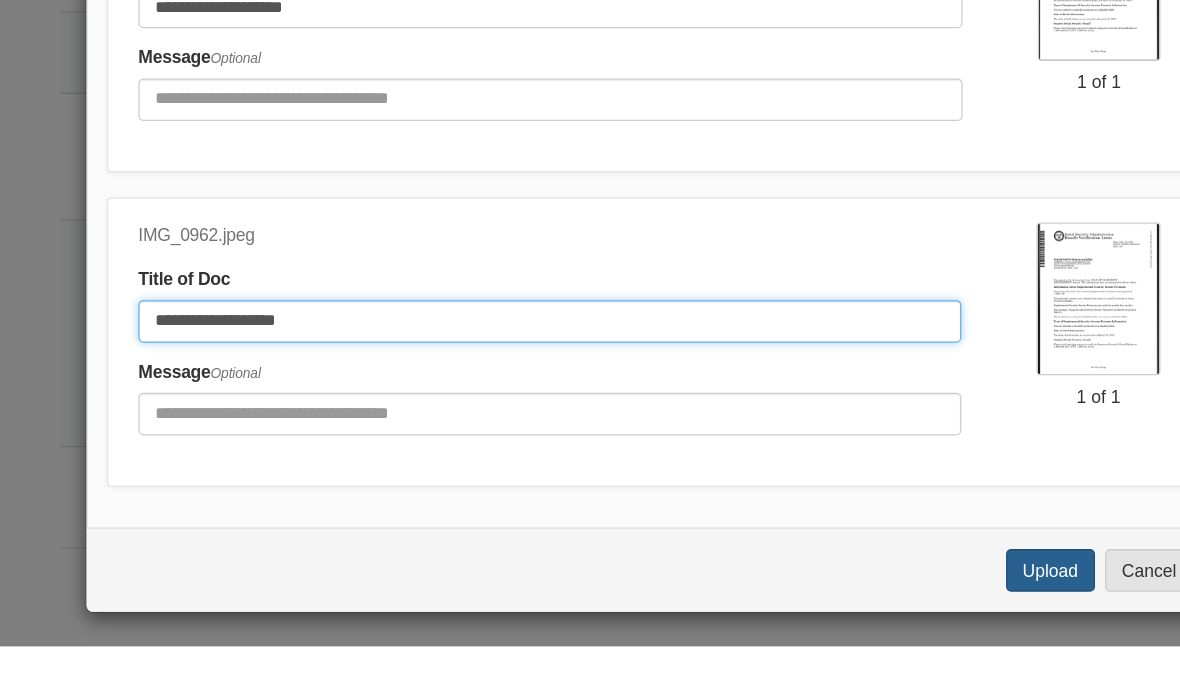 type on "**********" 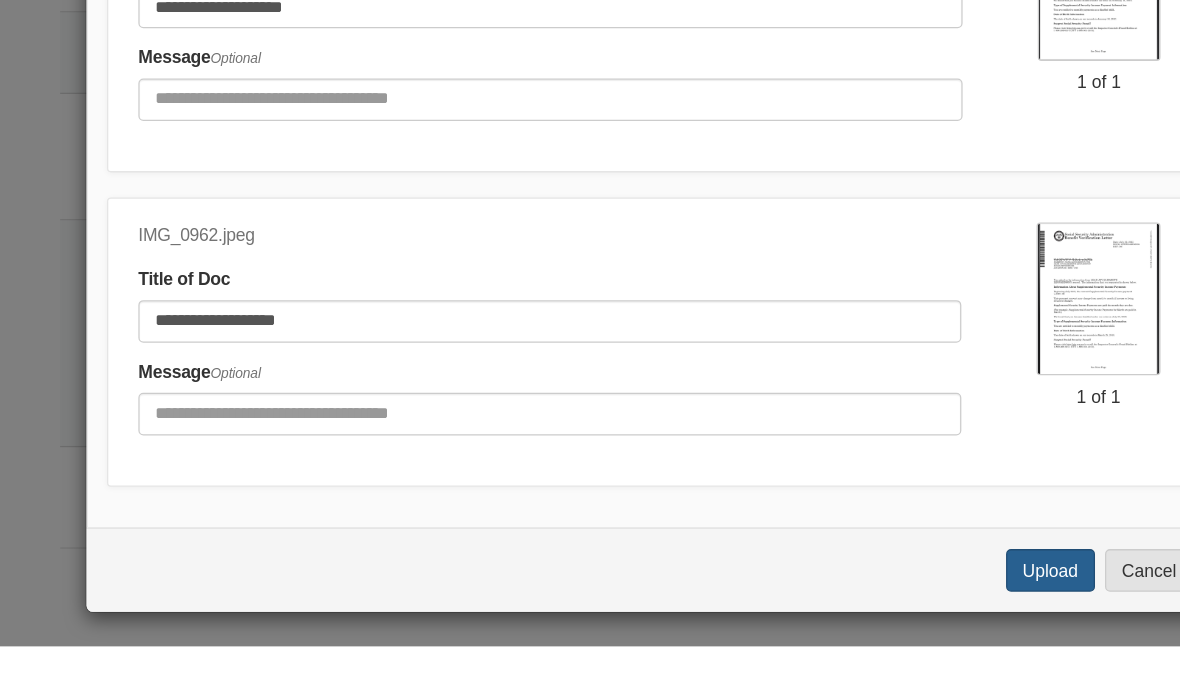 click on "Upload" at bounding box center [910, 629] 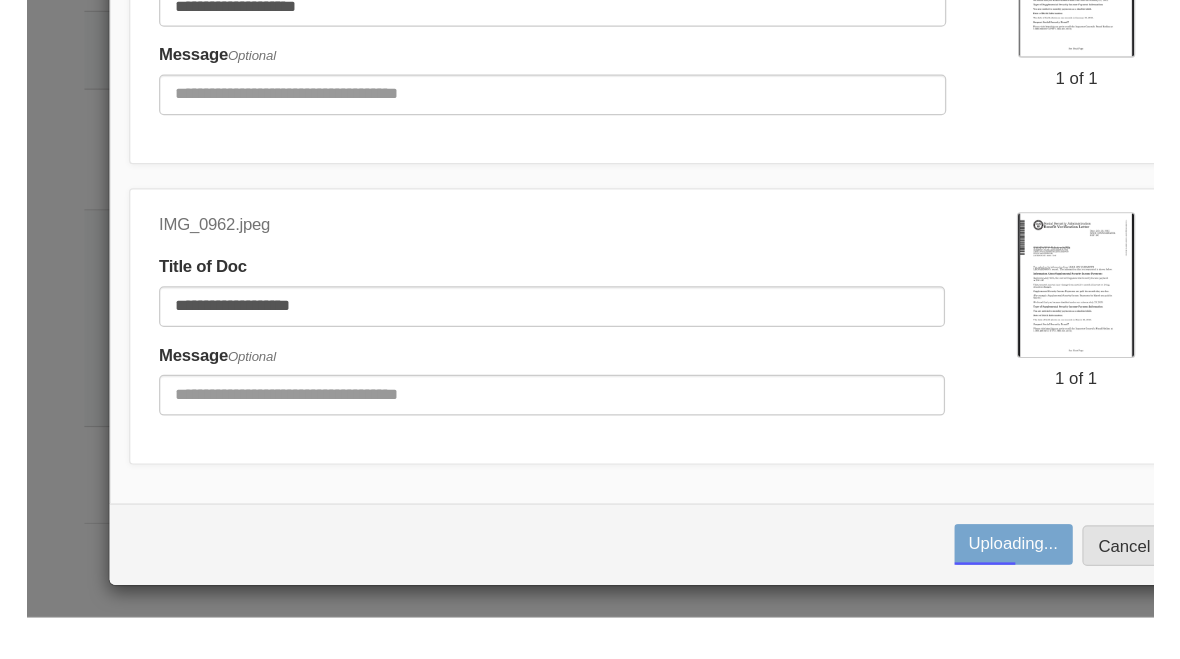 scroll, scrollTop: 374, scrollLeft: 0, axis: vertical 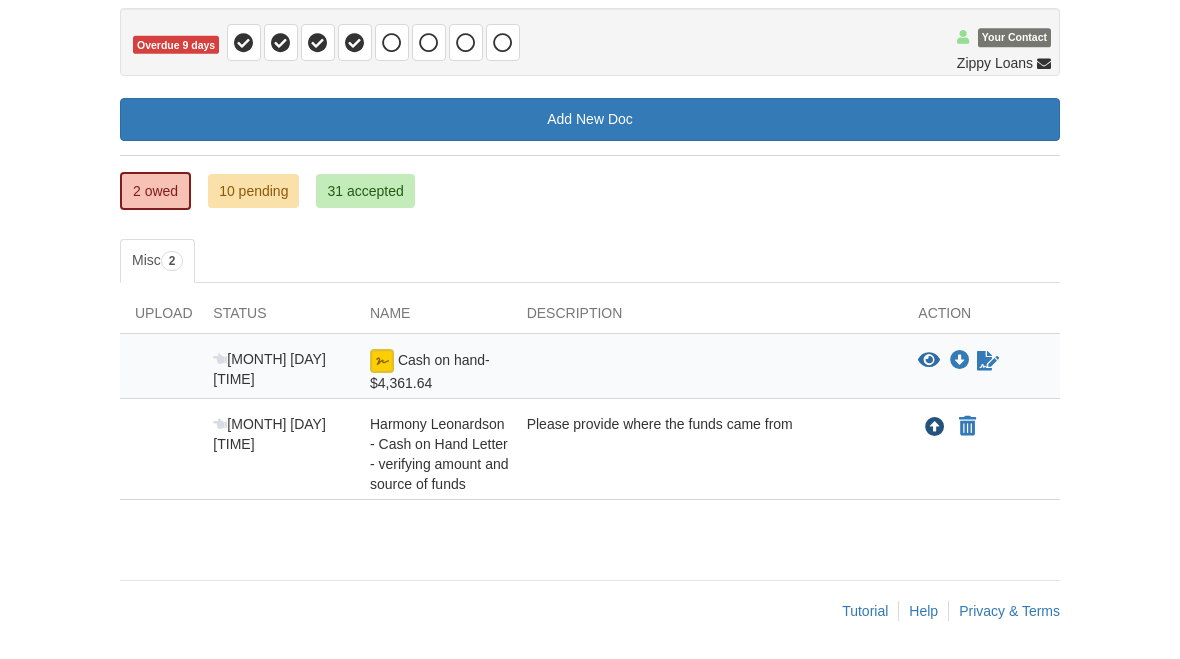 click at bounding box center (935, 428) 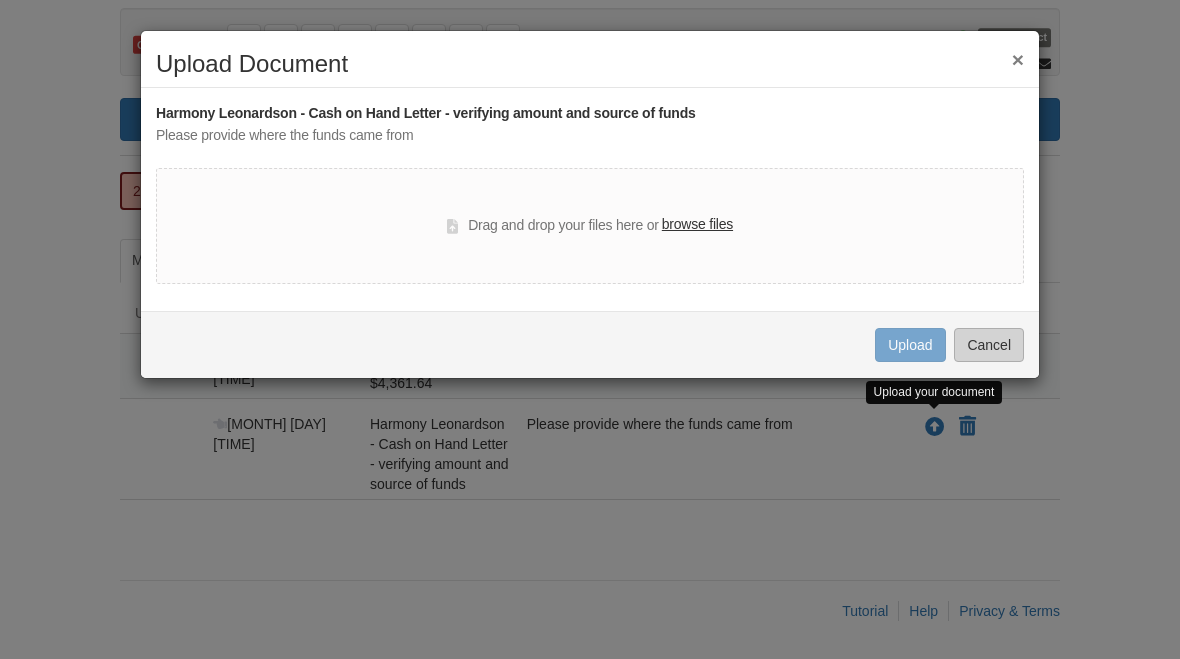 click on "Cancel" at bounding box center (989, 345) 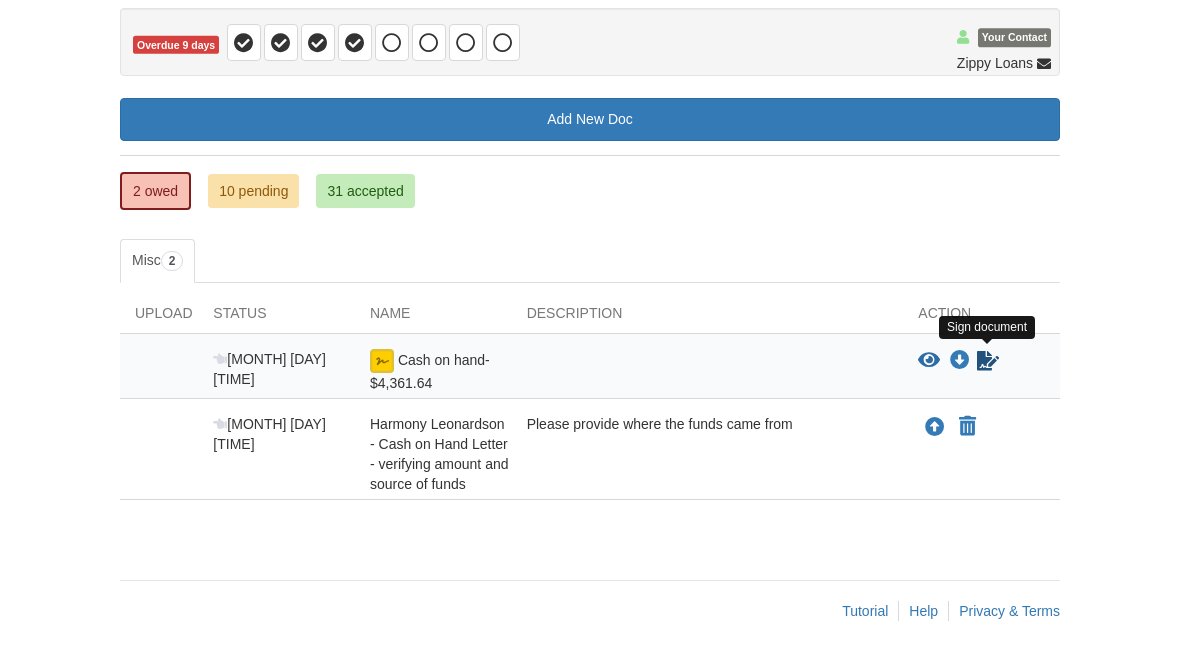 click at bounding box center [988, 361] 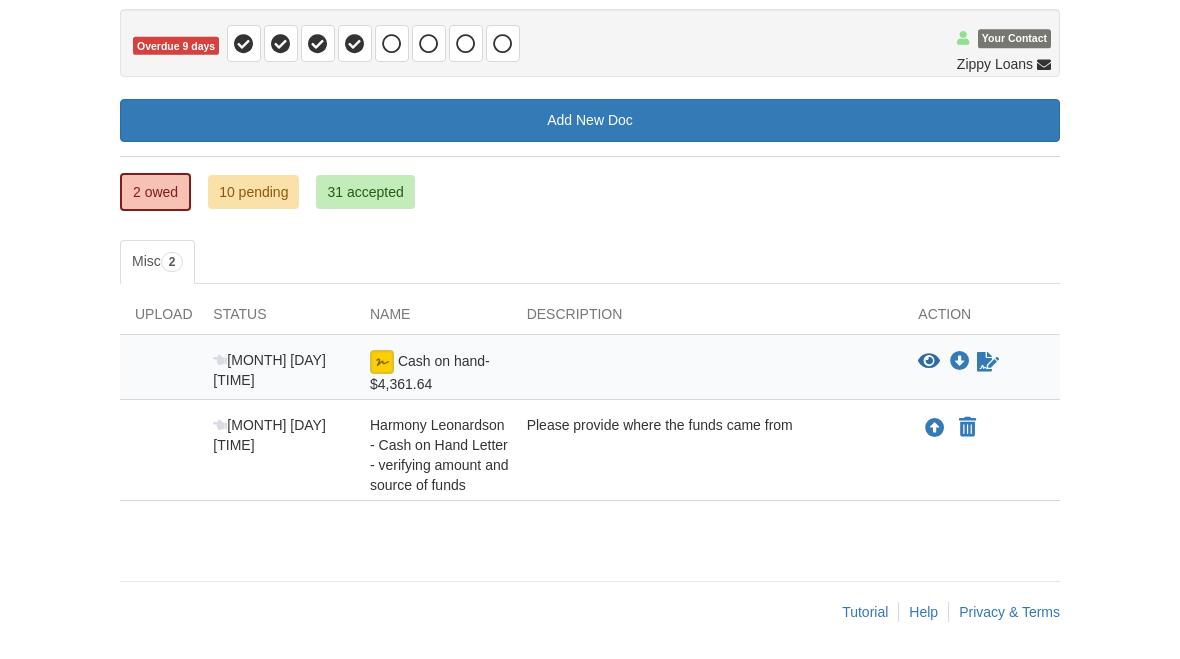 scroll, scrollTop: 194, scrollLeft: 0, axis: vertical 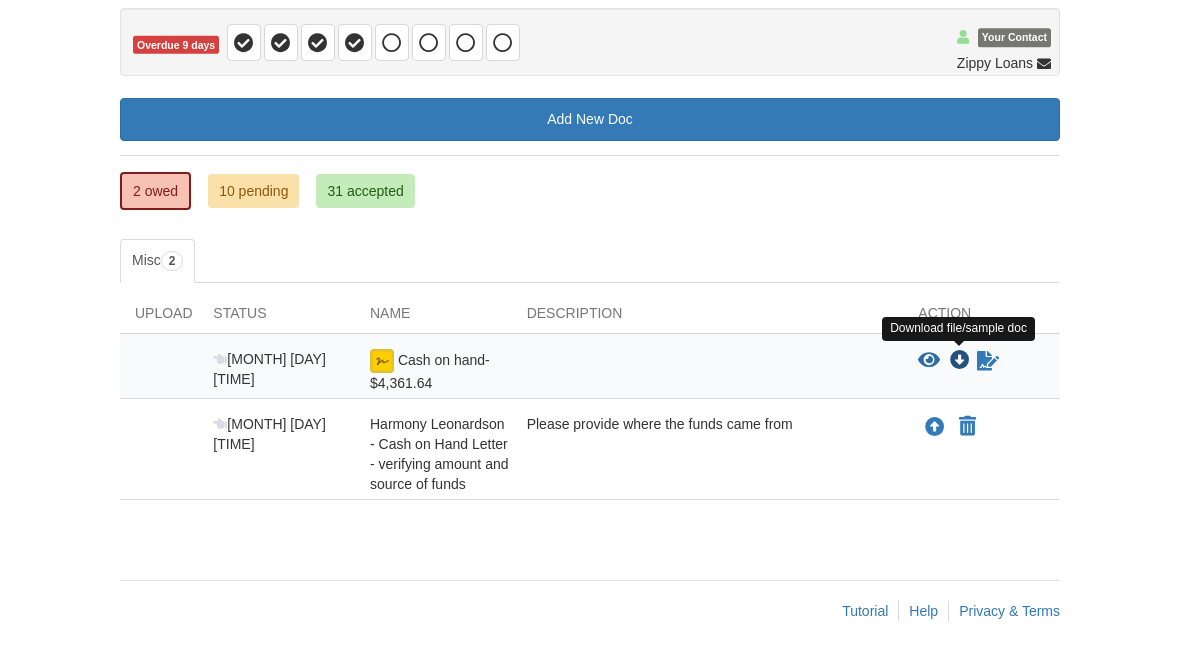 click at bounding box center [960, 361] 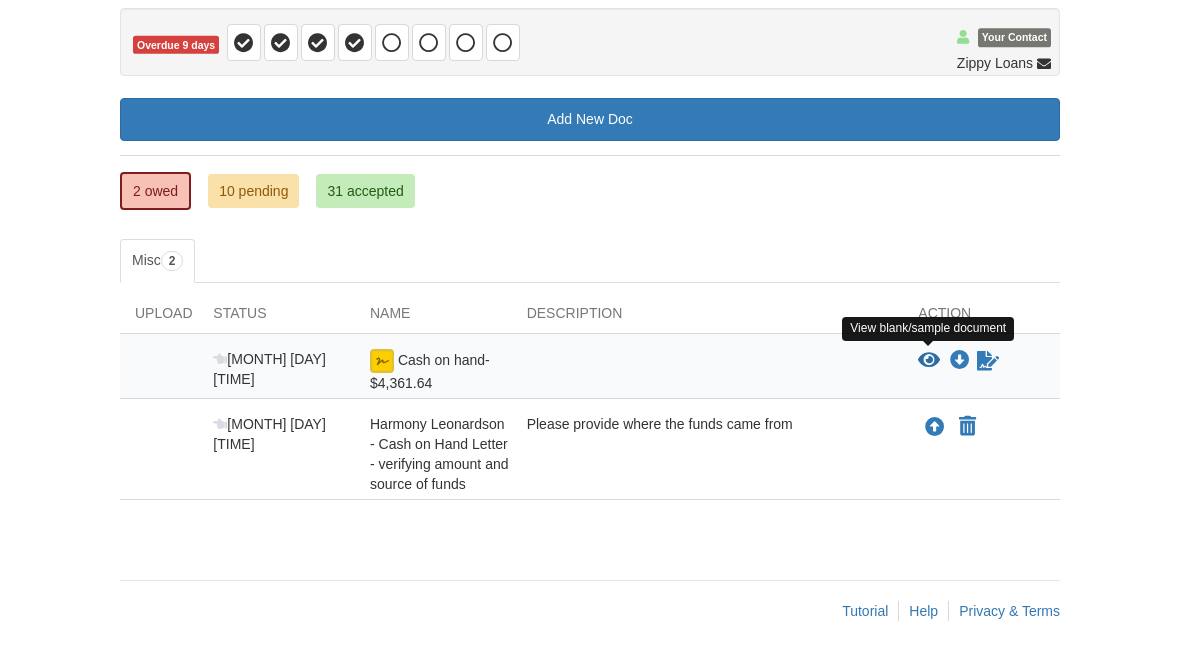 click at bounding box center (929, 361) 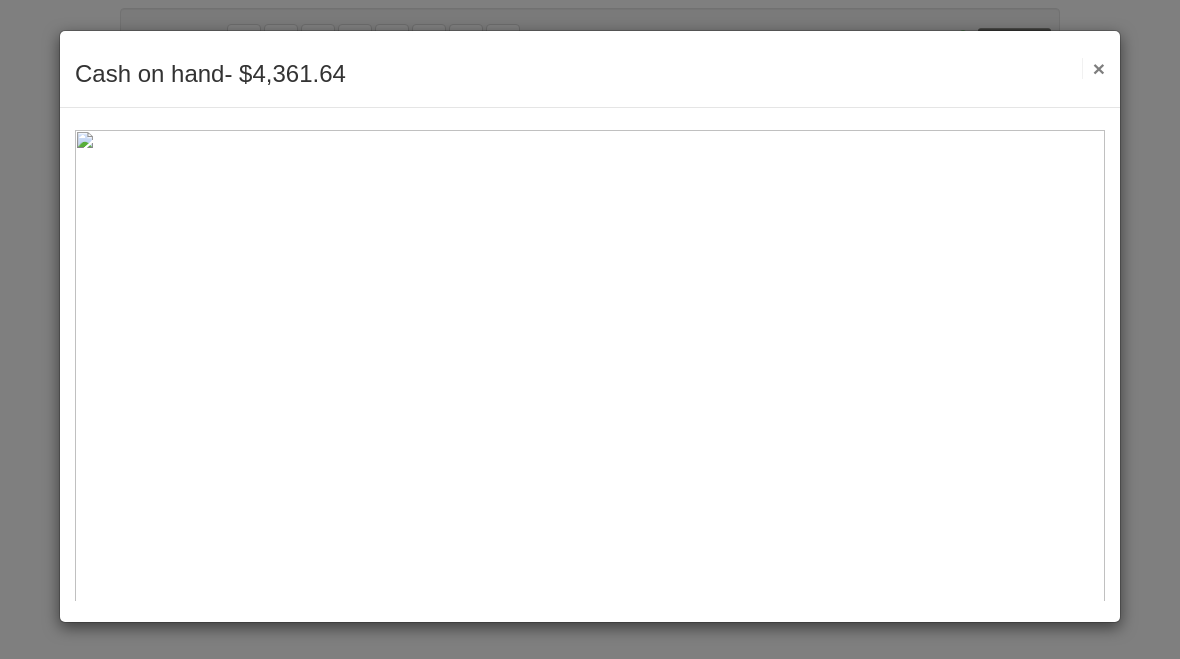 scroll, scrollTop: -1, scrollLeft: 0, axis: vertical 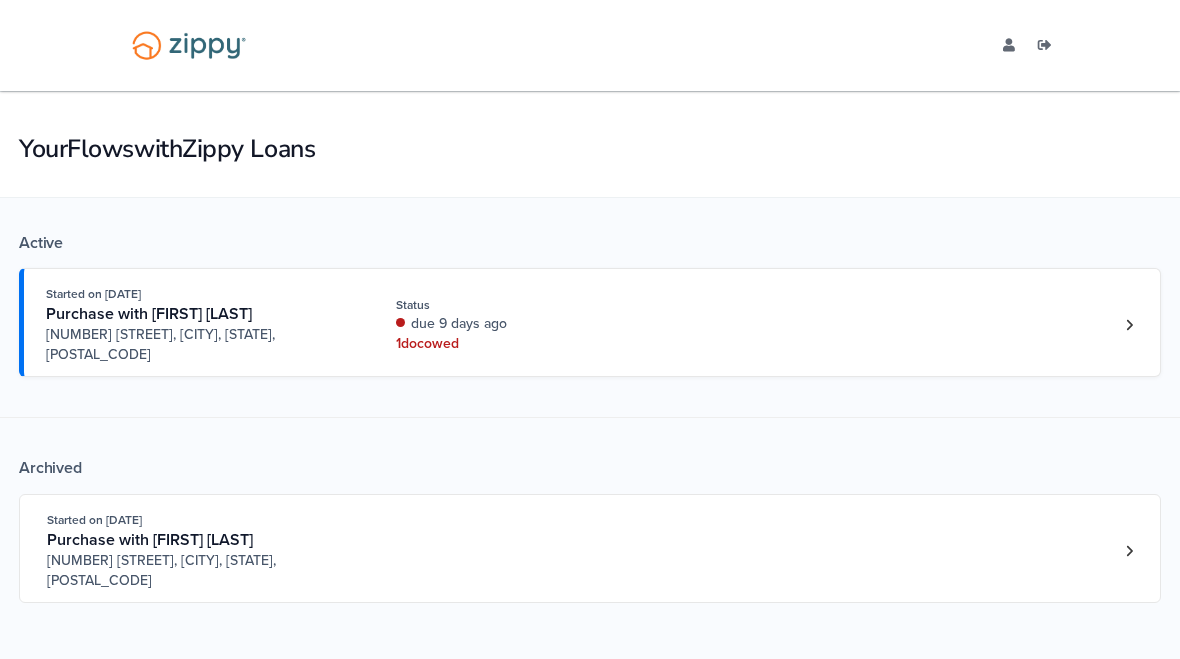 click on "Purchase with [FIRST] [LAST] [NUMBER] [STREET], [CITY], [STATE], [POSTAL_CODE] Status due [TIME] ago [NUMBER]  doc  owed" at bounding box center (590, 322) 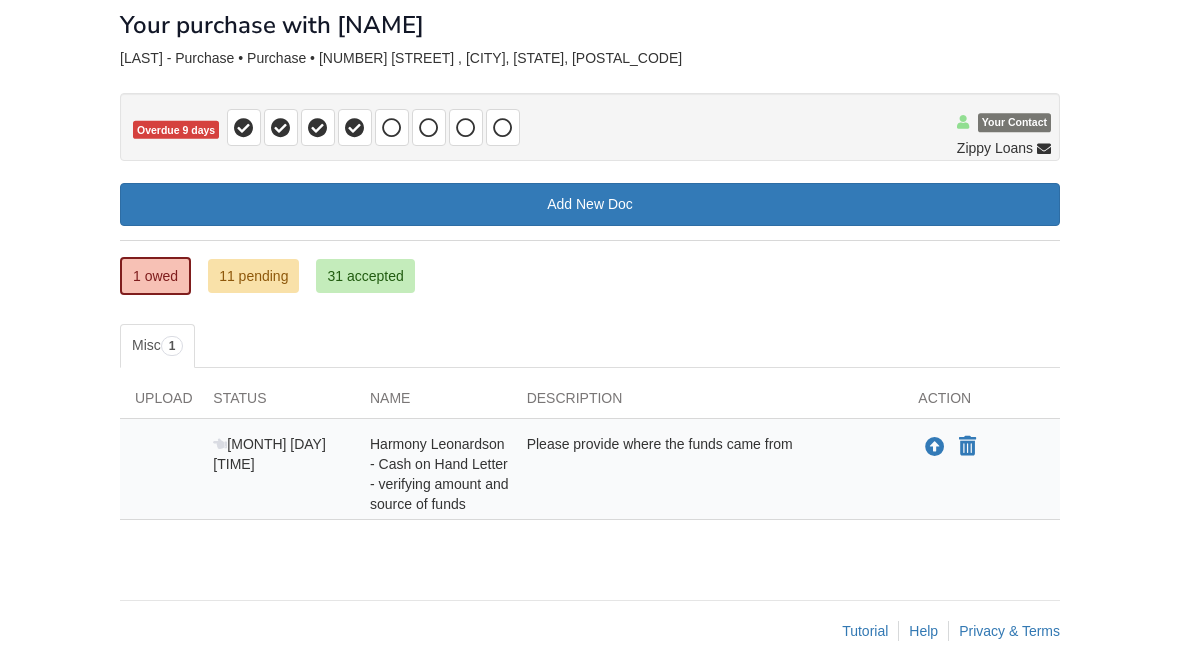 scroll, scrollTop: 129, scrollLeft: 0, axis: vertical 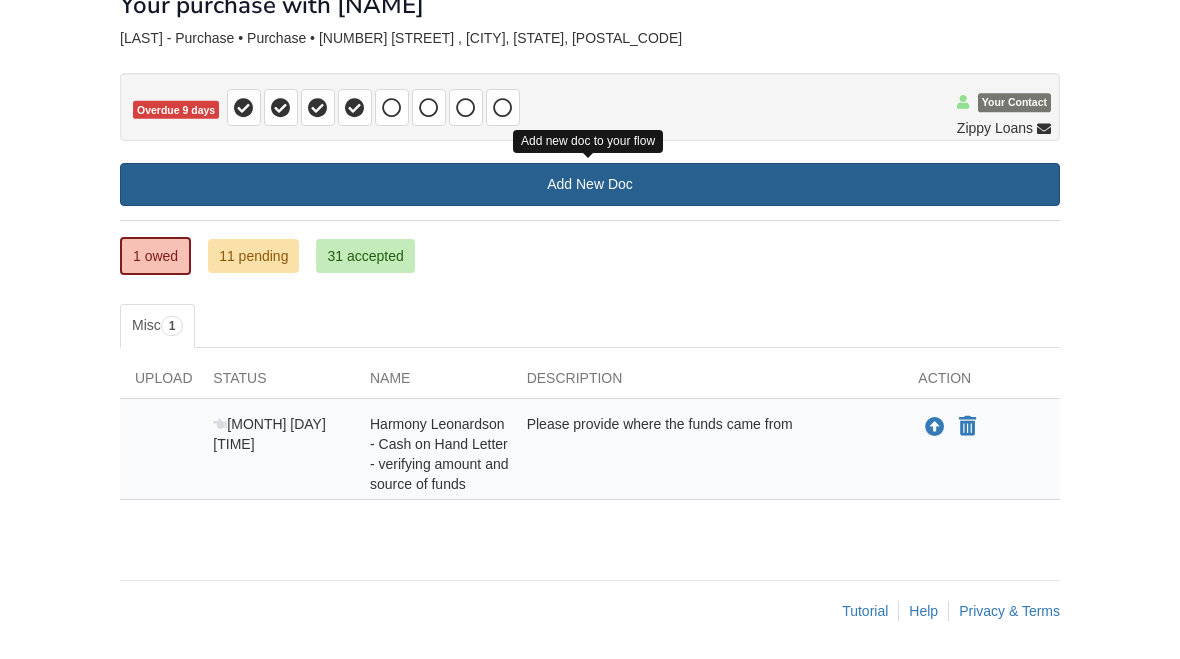click on "Add New Doc" at bounding box center (590, 184) 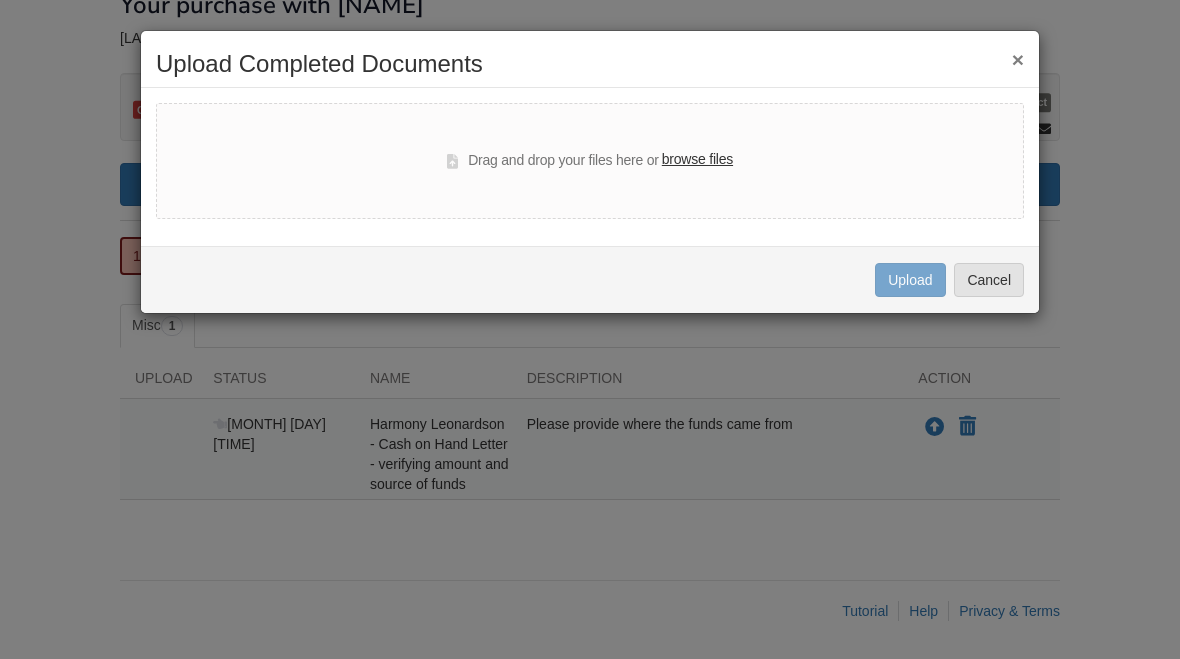 click on "browse files" at bounding box center (697, 160) 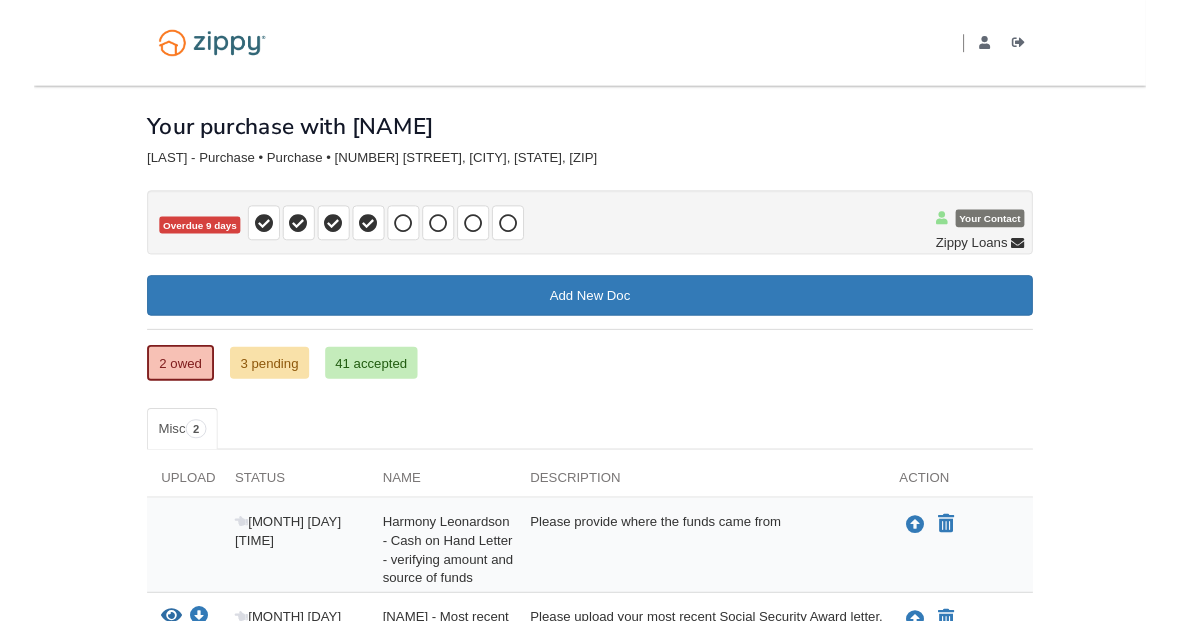 scroll, scrollTop: 129, scrollLeft: 0, axis: vertical 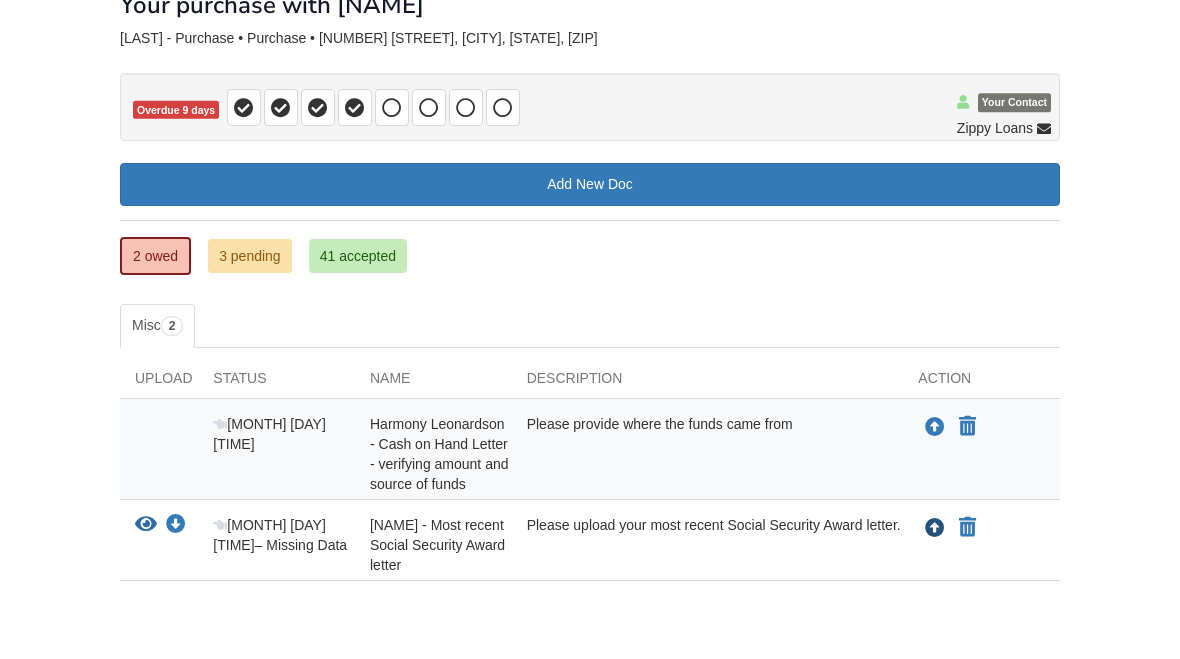 click at bounding box center (935, 529) 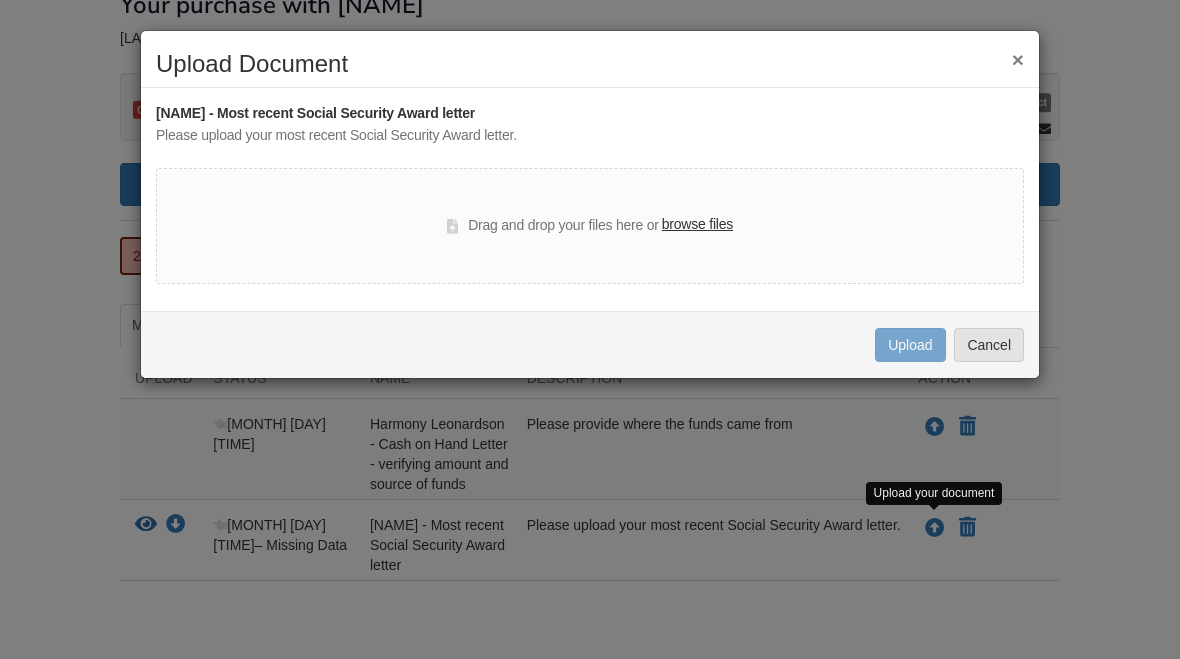 click on "browse files" at bounding box center [697, 225] 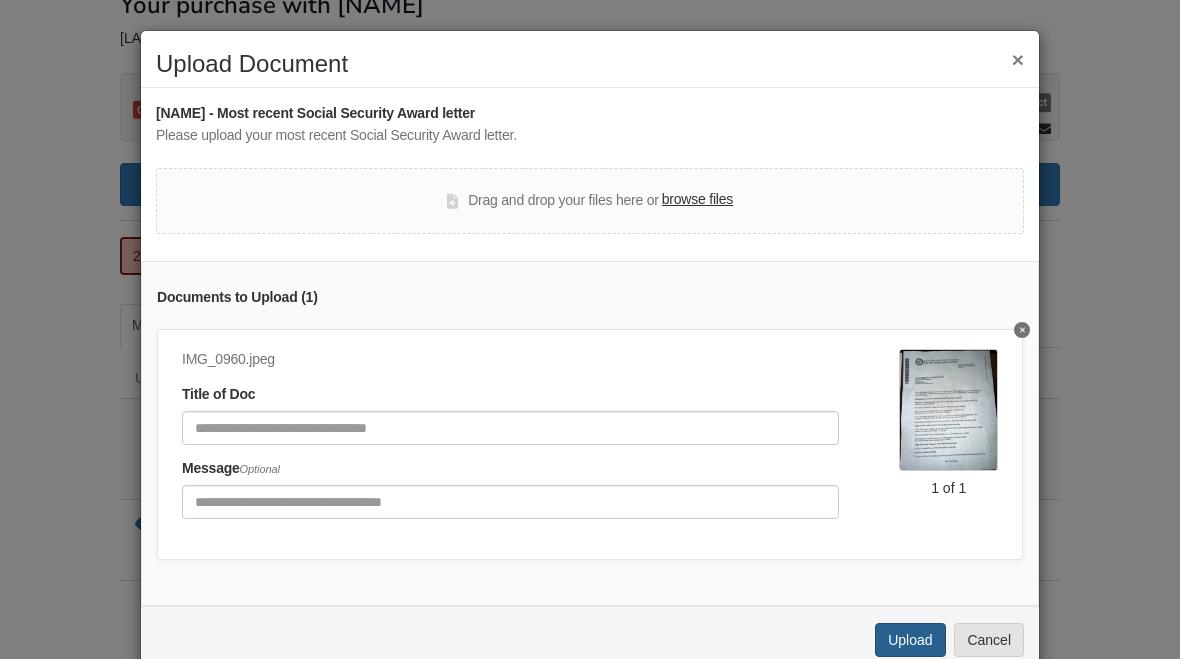 click on "Upload" at bounding box center [910, 640] 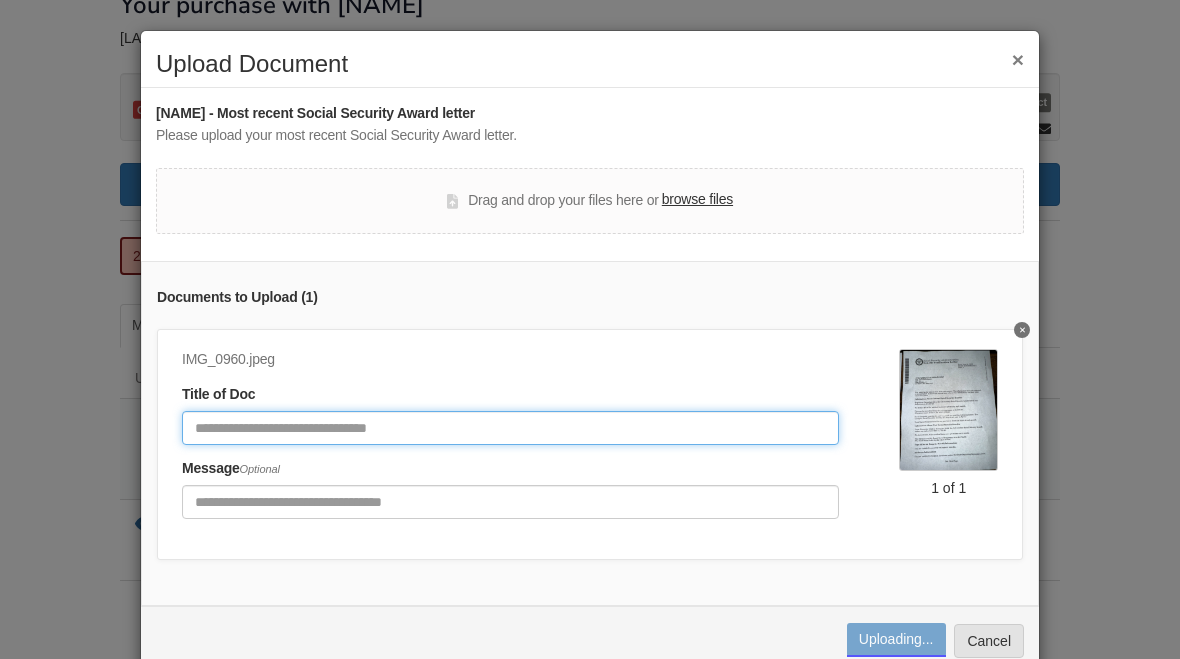 click 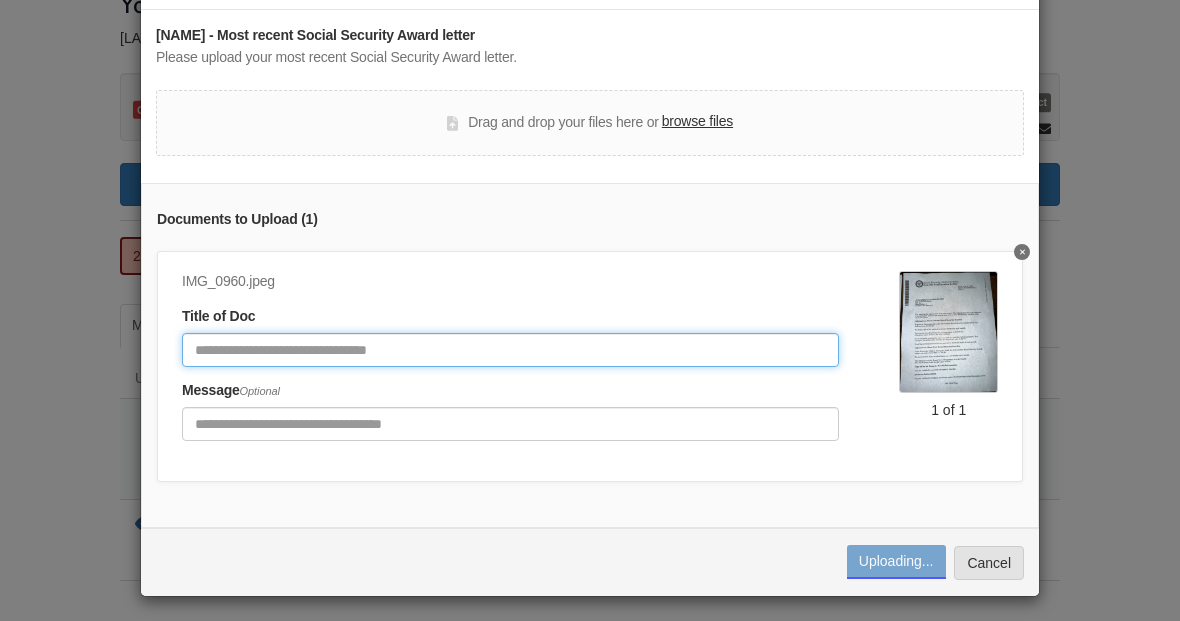 scroll, scrollTop: 77, scrollLeft: 0, axis: vertical 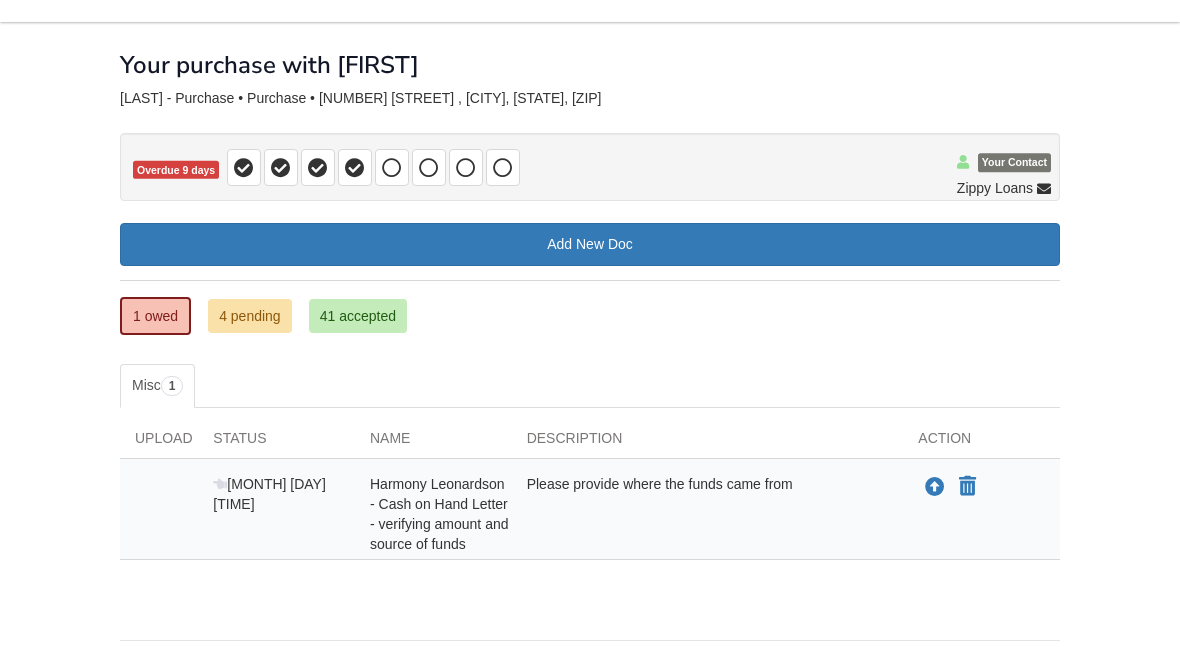 click on "41 accepted" at bounding box center [358, 316] 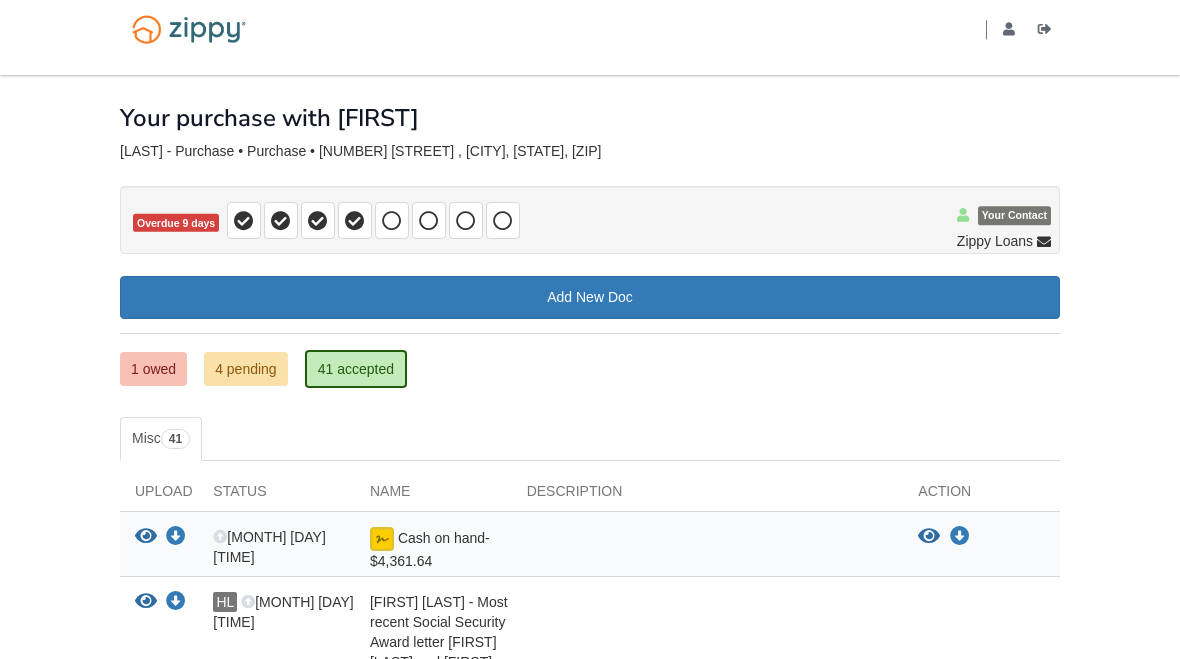 scroll, scrollTop: 0, scrollLeft: 0, axis: both 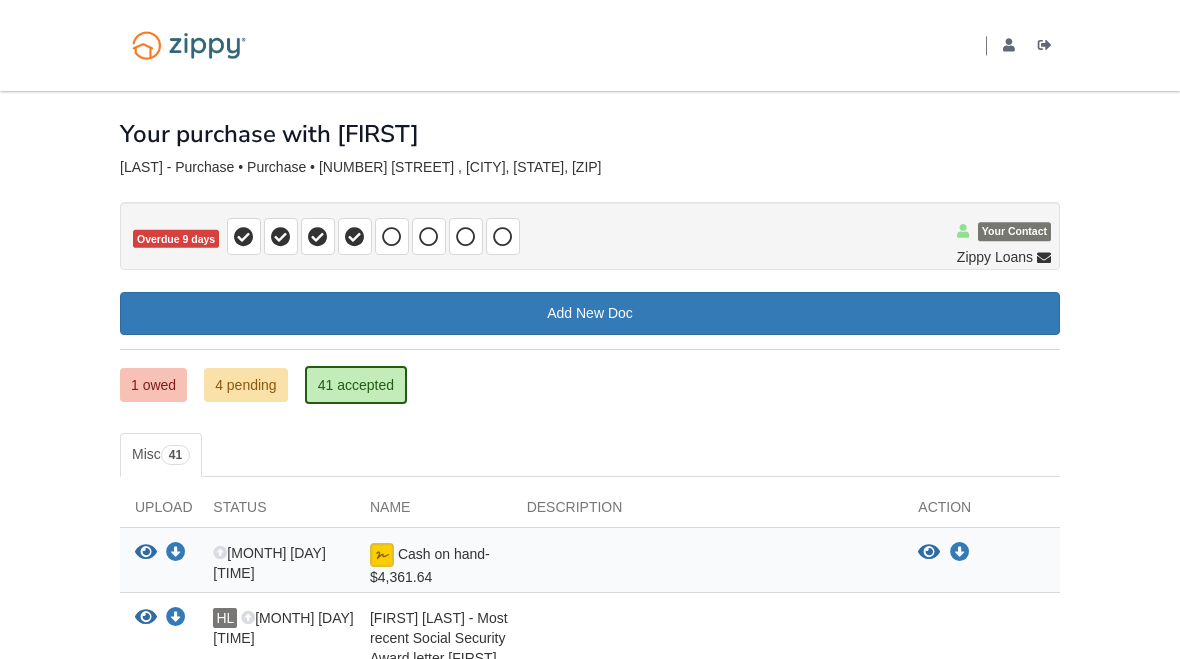 click on "4 pending" at bounding box center (246, 385) 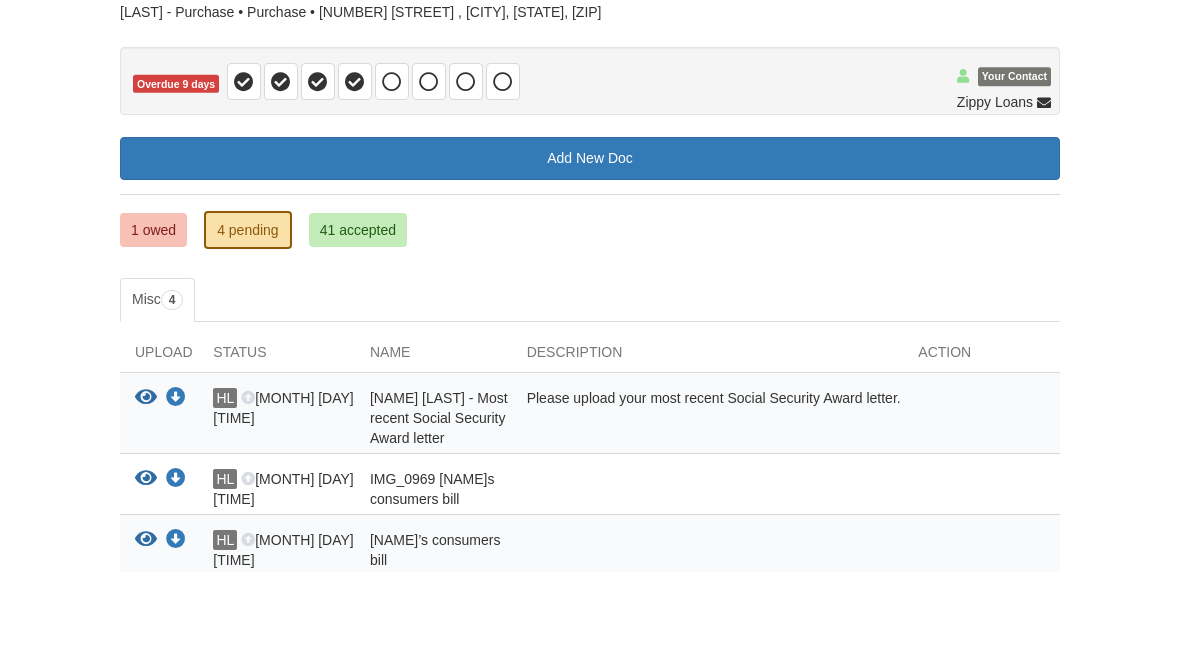 scroll, scrollTop: 279, scrollLeft: 0, axis: vertical 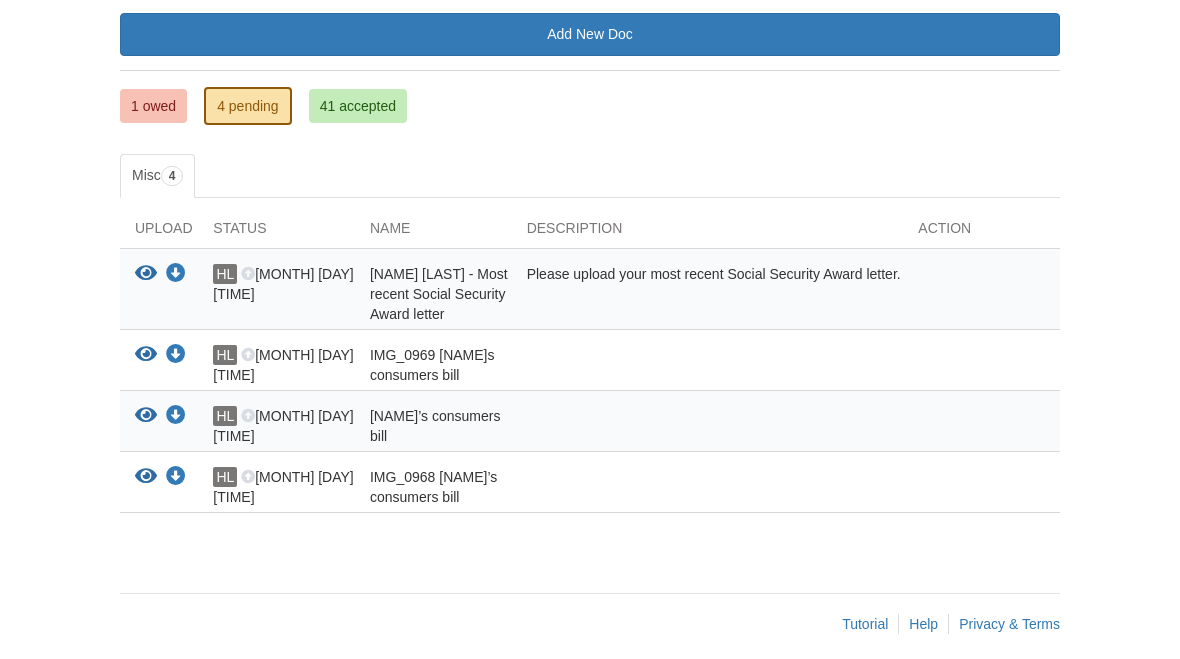 click on "1 owed" at bounding box center (153, 106) 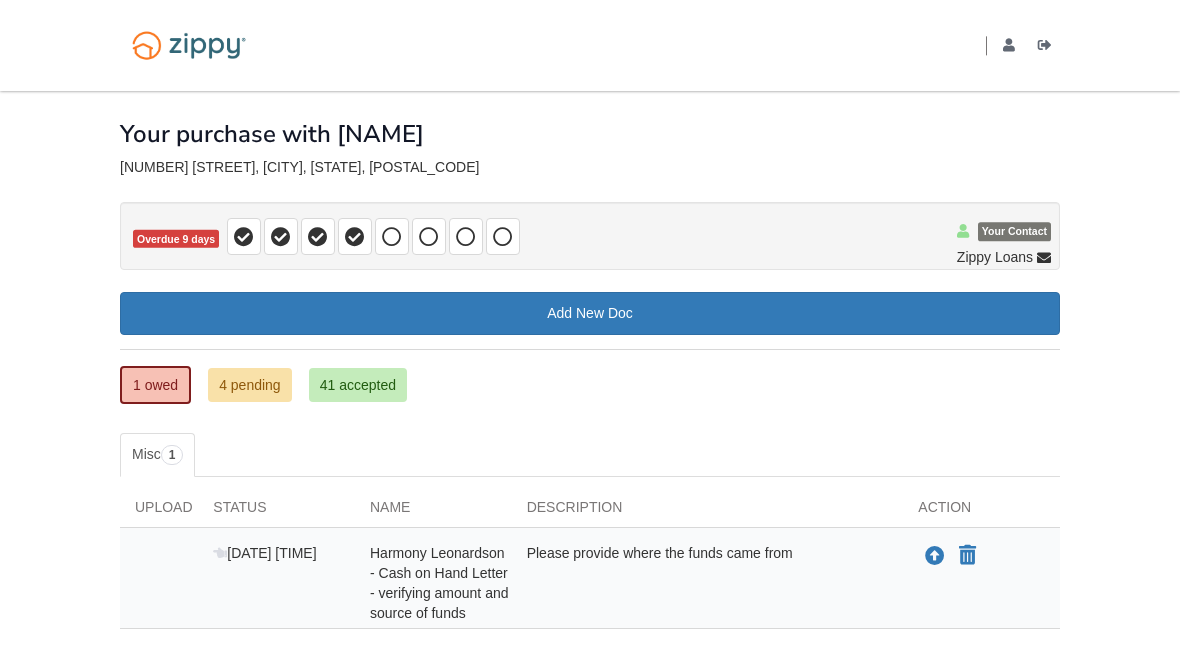 scroll, scrollTop: 0, scrollLeft: 0, axis: both 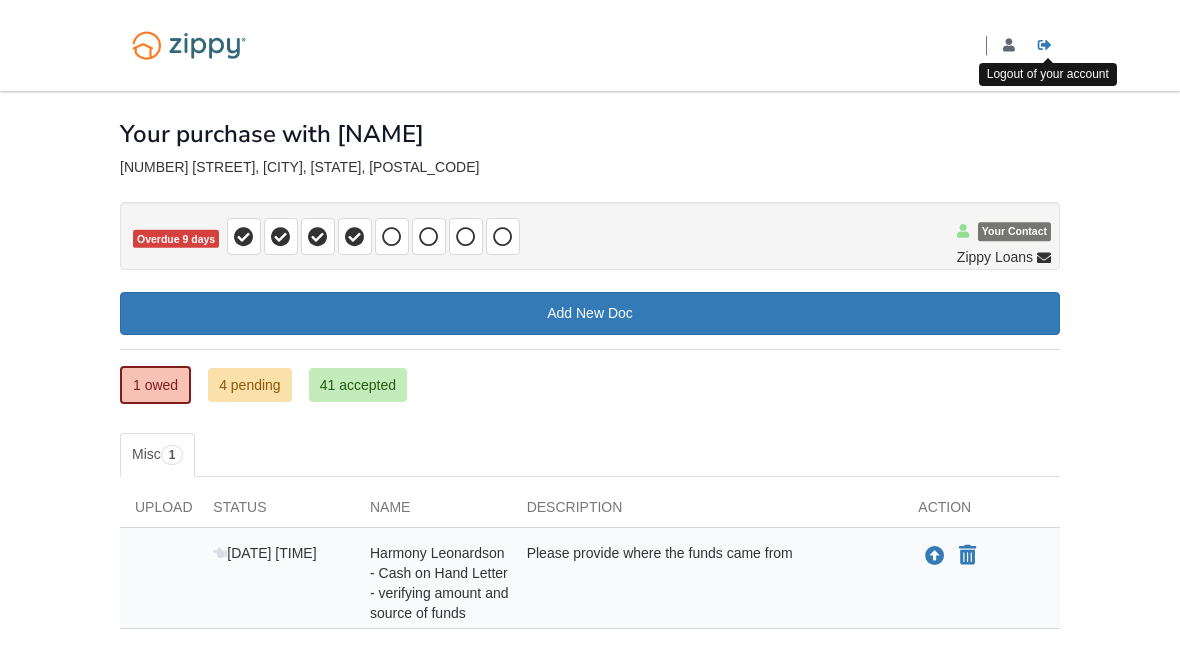 click at bounding box center (1045, 46) 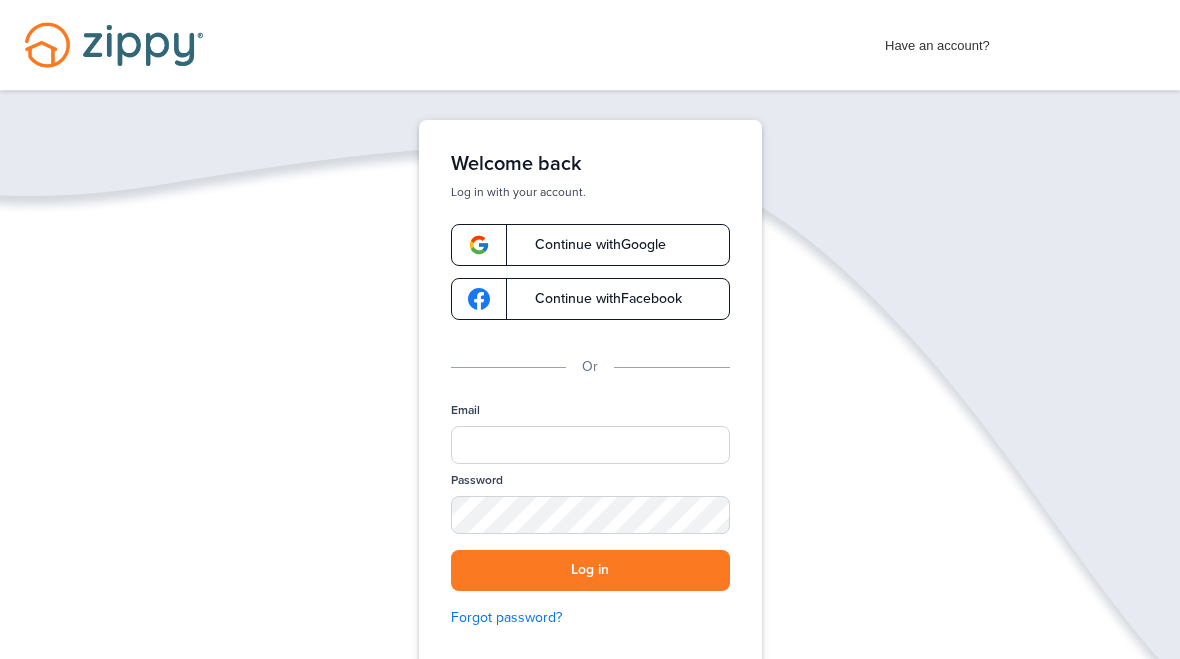 scroll, scrollTop: 0, scrollLeft: 0, axis: both 